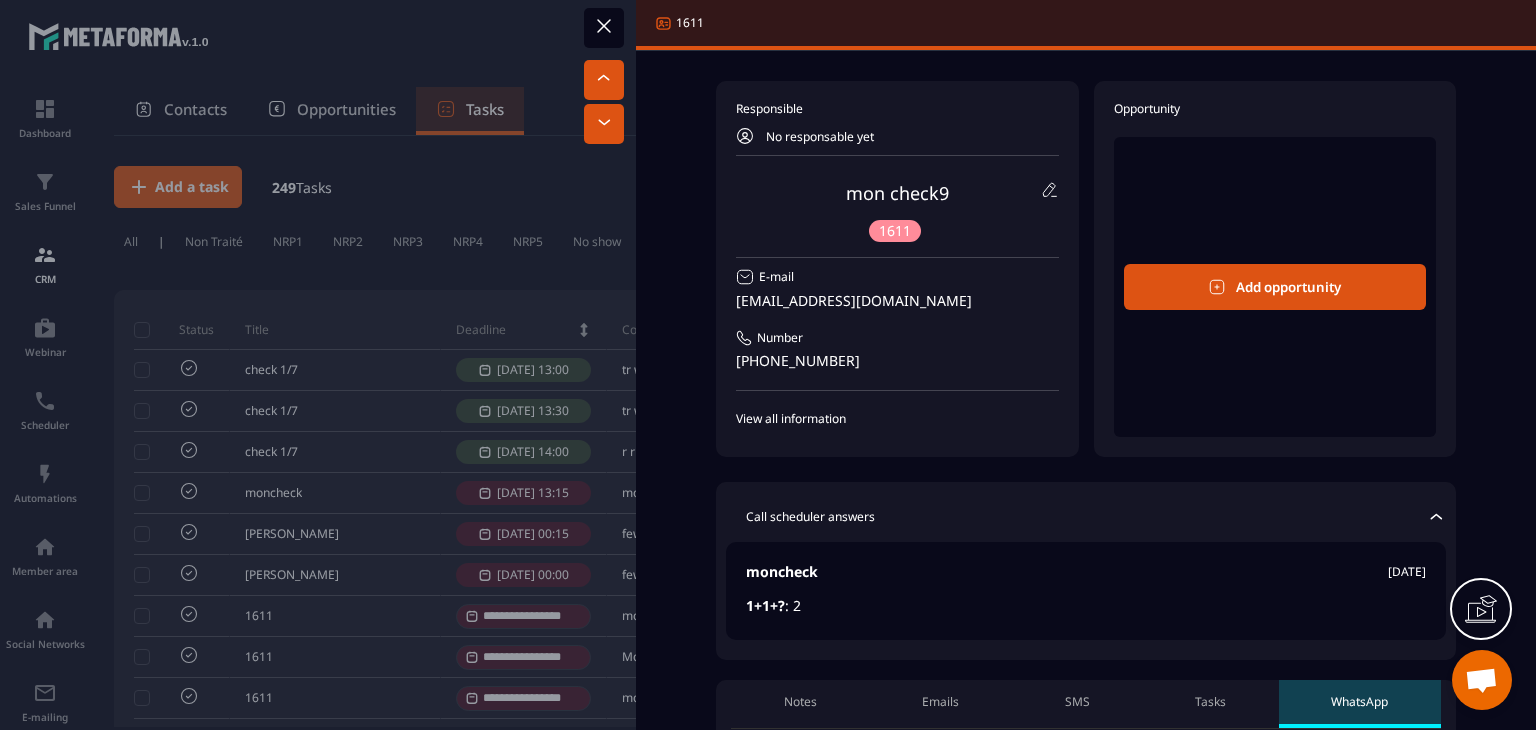 scroll, scrollTop: 0, scrollLeft: 0, axis: both 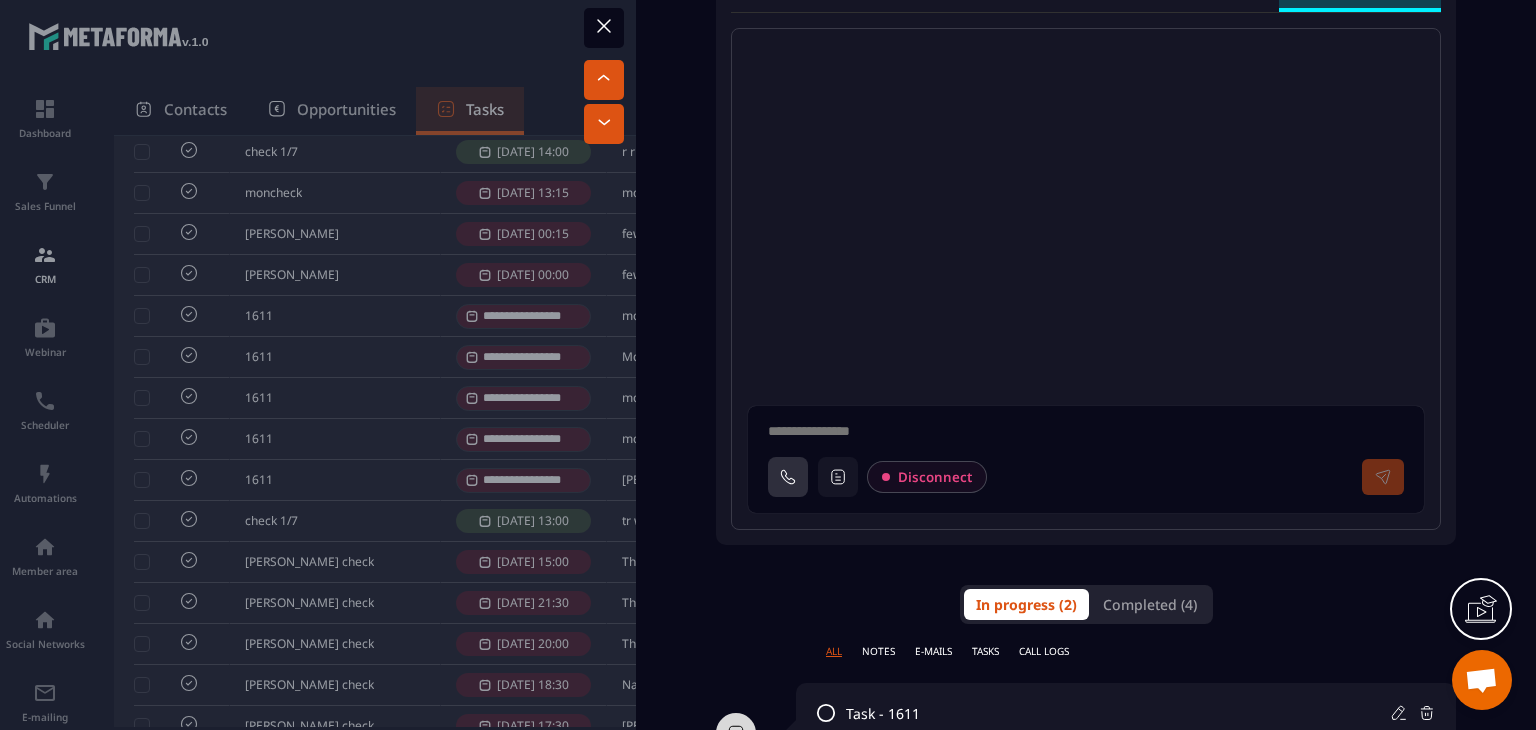 click 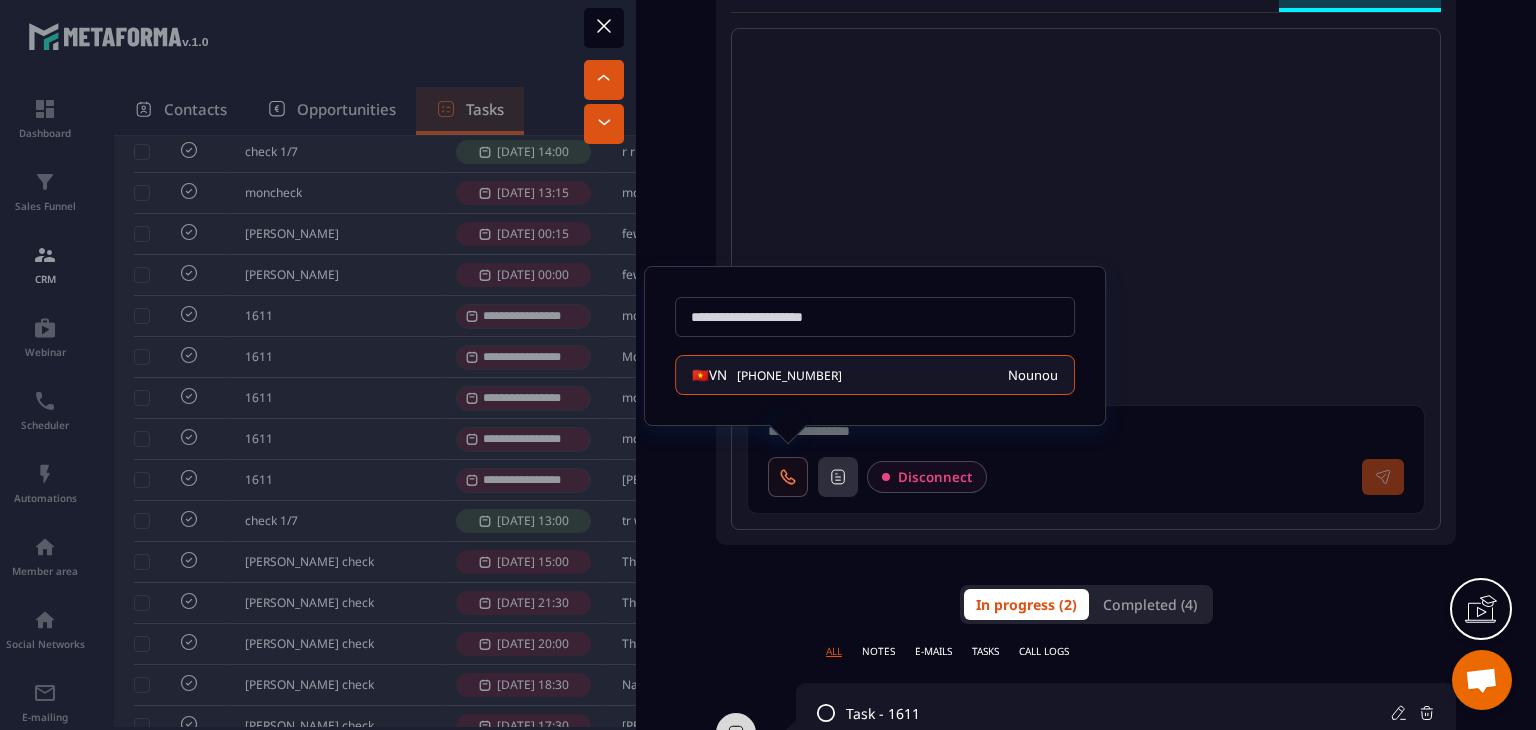 click 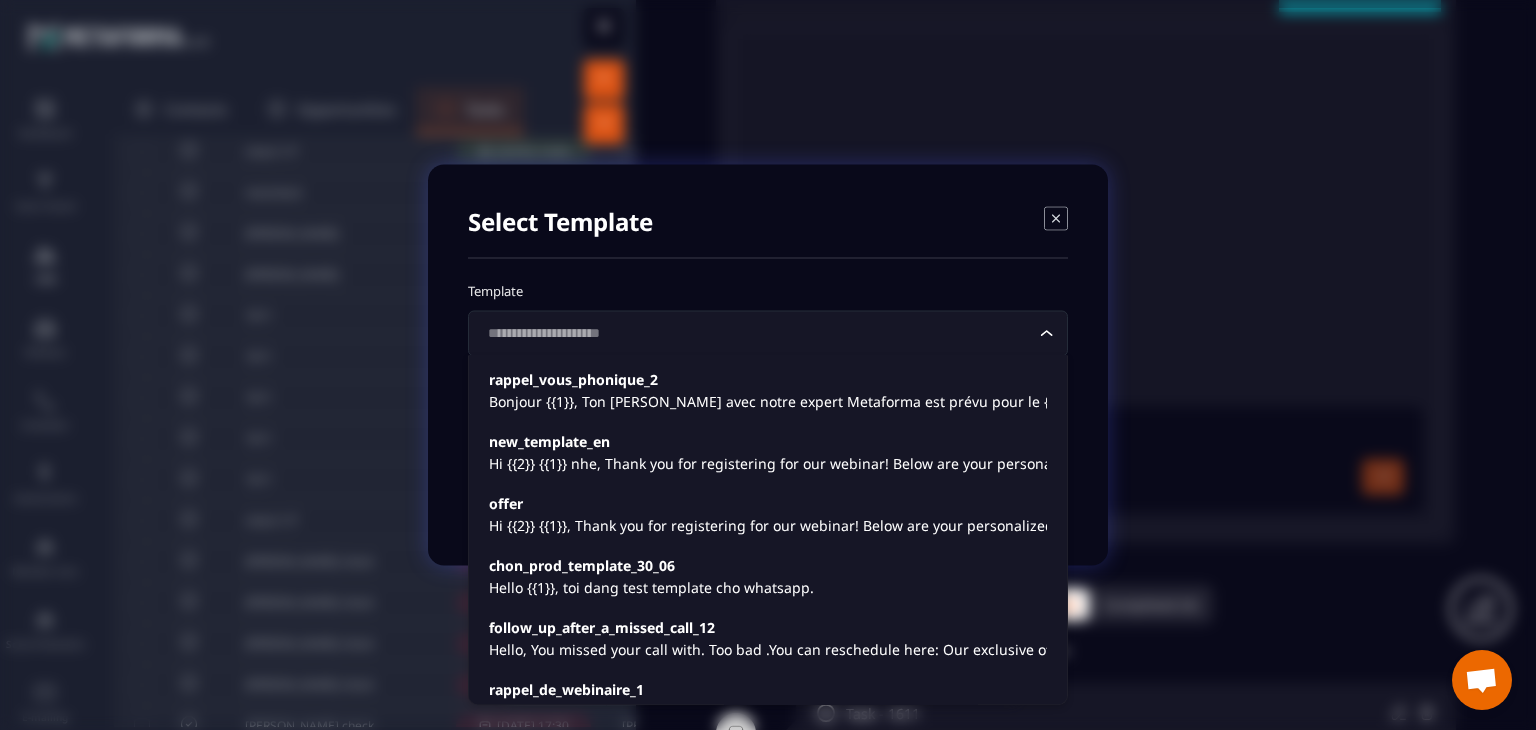 click 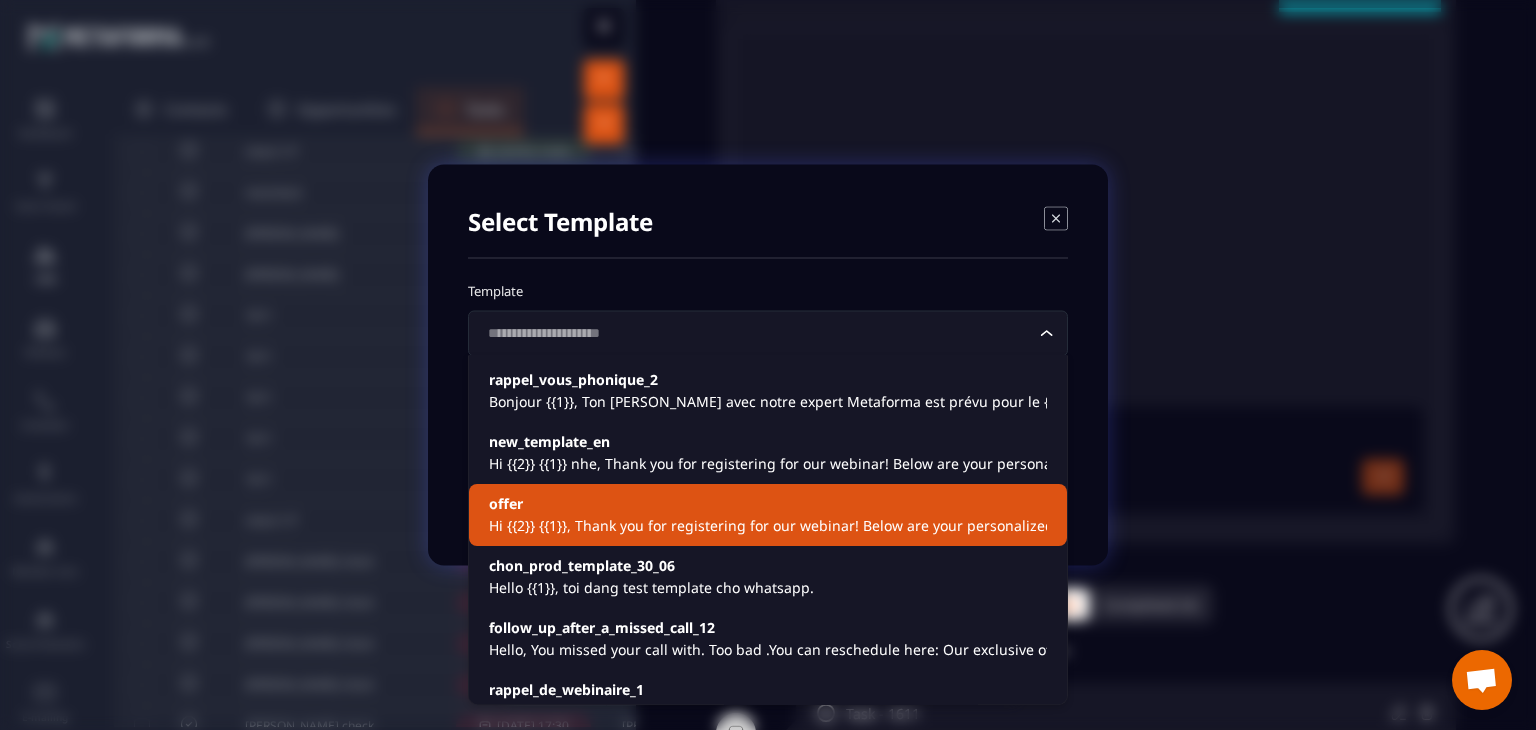 click on "offer Hi {{2}} {{1}},
Thank you for registering for our webinar! Below are your personalized details:
👤 **Name**: {{2}} {{1}}
📧 **Email**: {{3}}
📞 **Phone**: {{4}}
🏢 **Company**: {{5}}
📍 **Address**: {{6}}
🧾 **TVA Number**: {{7}}
📅 **Event Date**: {{11}}
🎙️ **Event Host**: {{12}}
👥 **Your Closer/Setter**: {{14}}
🔗 **Join the Webinar**: {{8}}
🔄 **Reschedule Link**: {{9}}
📺 **Google Meet Backup Link**: {{10}}
💬 **Reply to Webinar Team**: {{13}}
We look forward to seeing you there, {{2}}. The session will be packed with valuable insights just for you.
If you have any questions, feel free to reach out using the reply link above.
Warm regards,
The {{12}} Team" 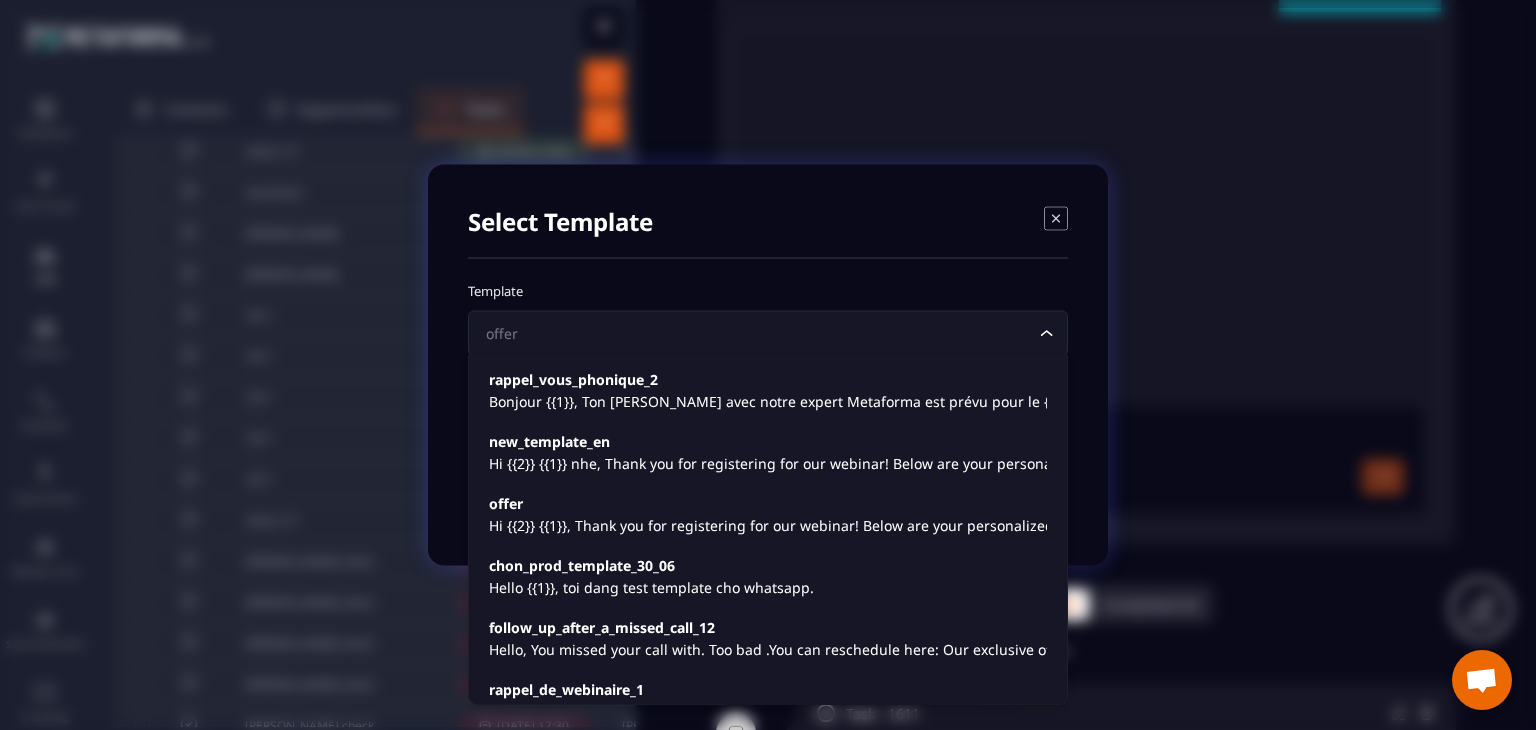 click 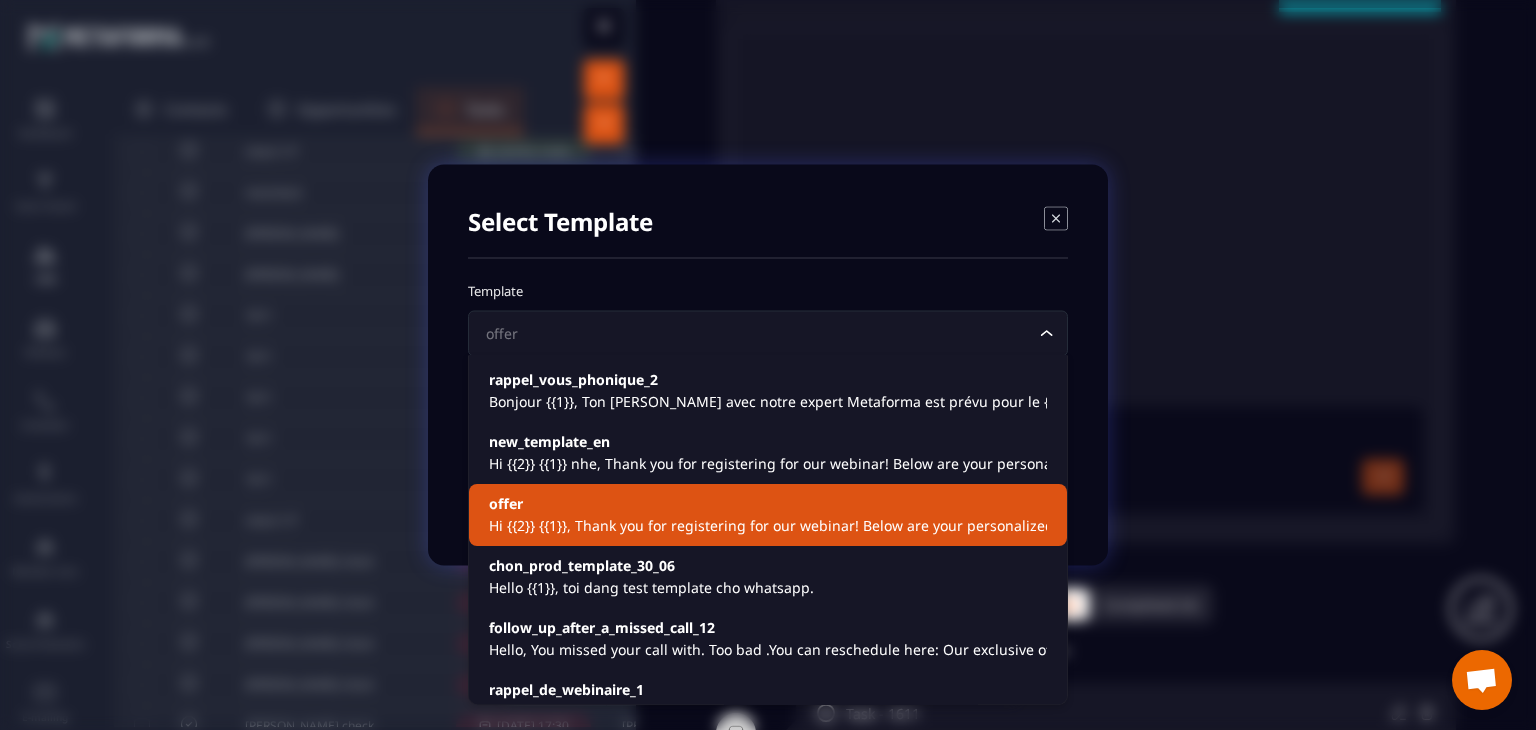 click on "offer" at bounding box center (768, 504) 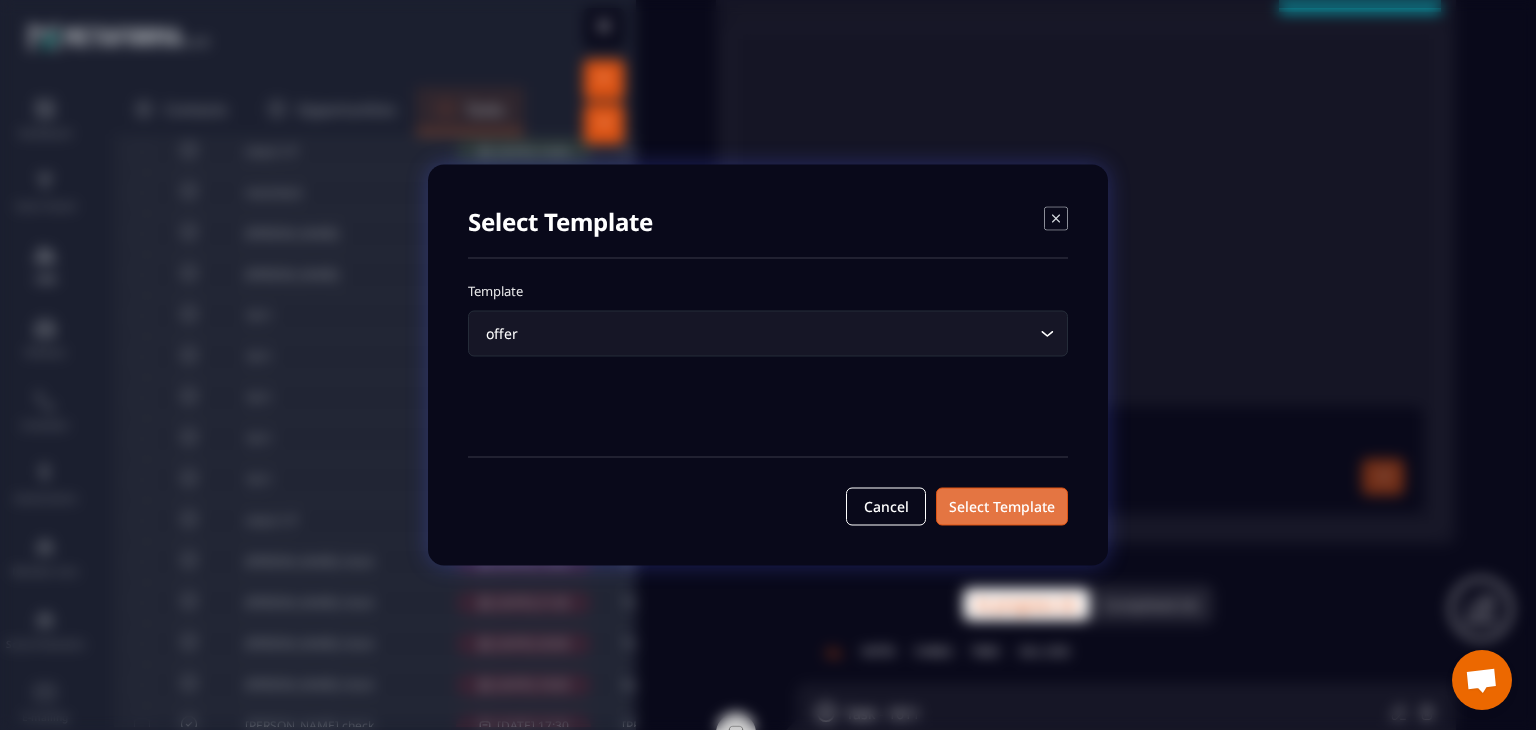 click on "Select Template" at bounding box center [1002, 507] 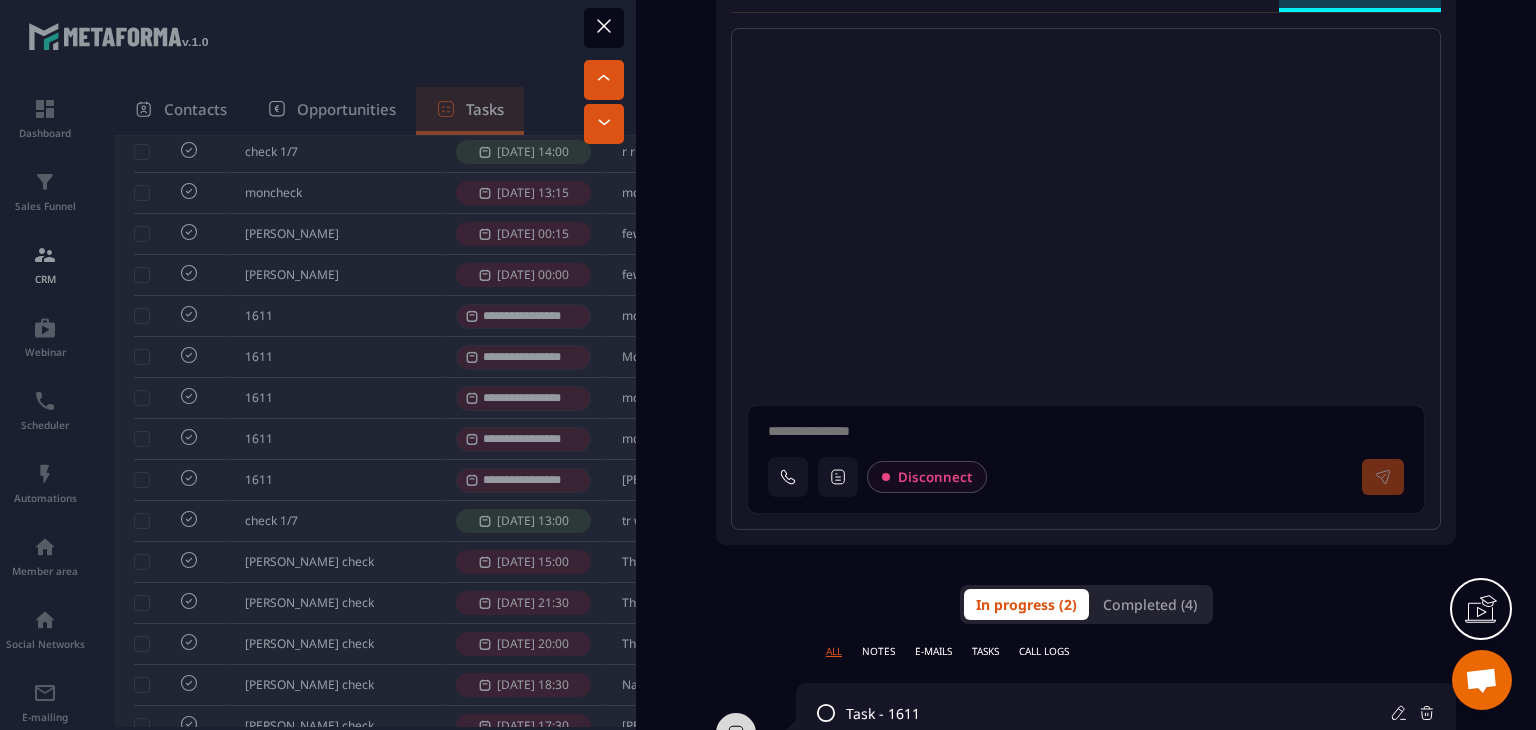 type on "**********" 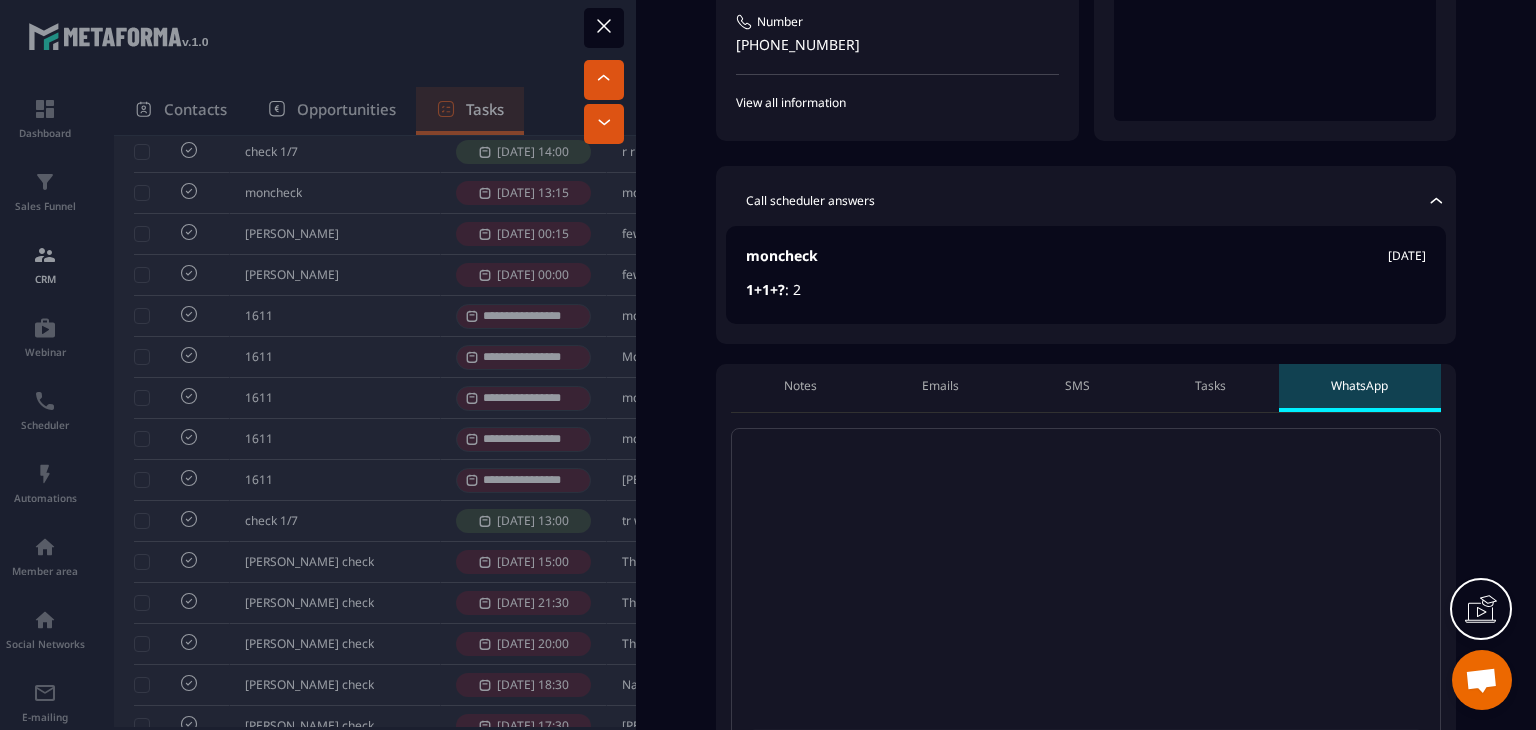 scroll, scrollTop: 616, scrollLeft: 0, axis: vertical 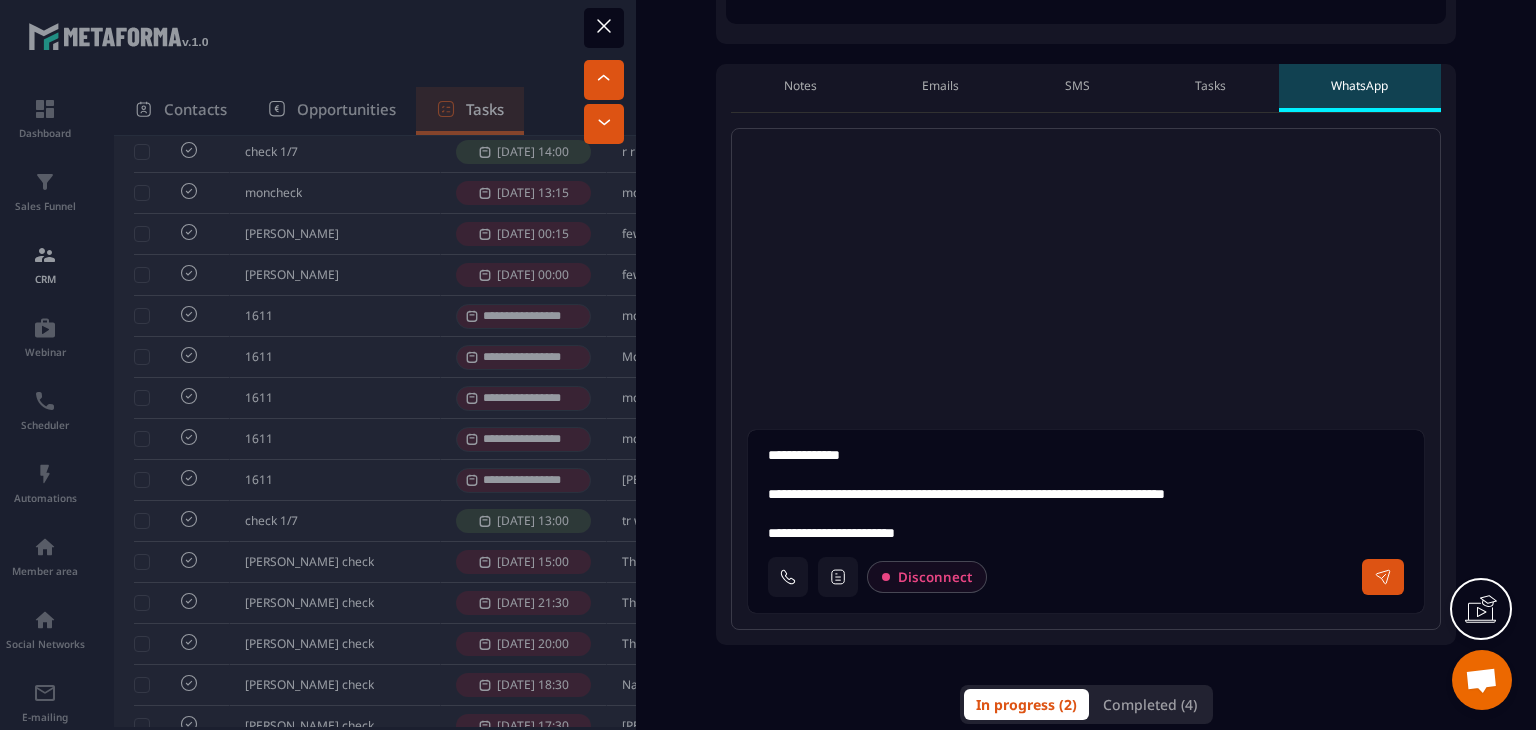 click 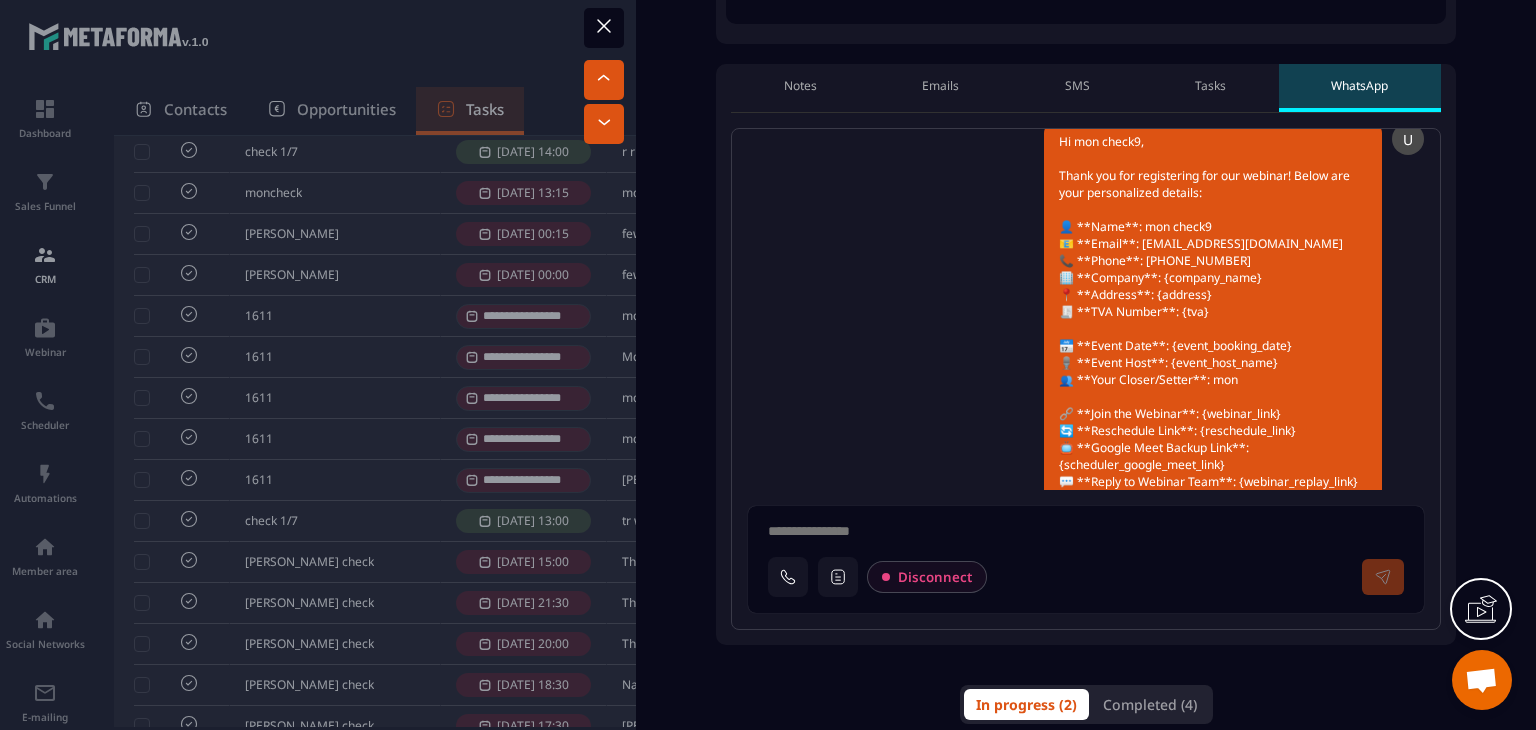 scroll, scrollTop: 0, scrollLeft: 0, axis: both 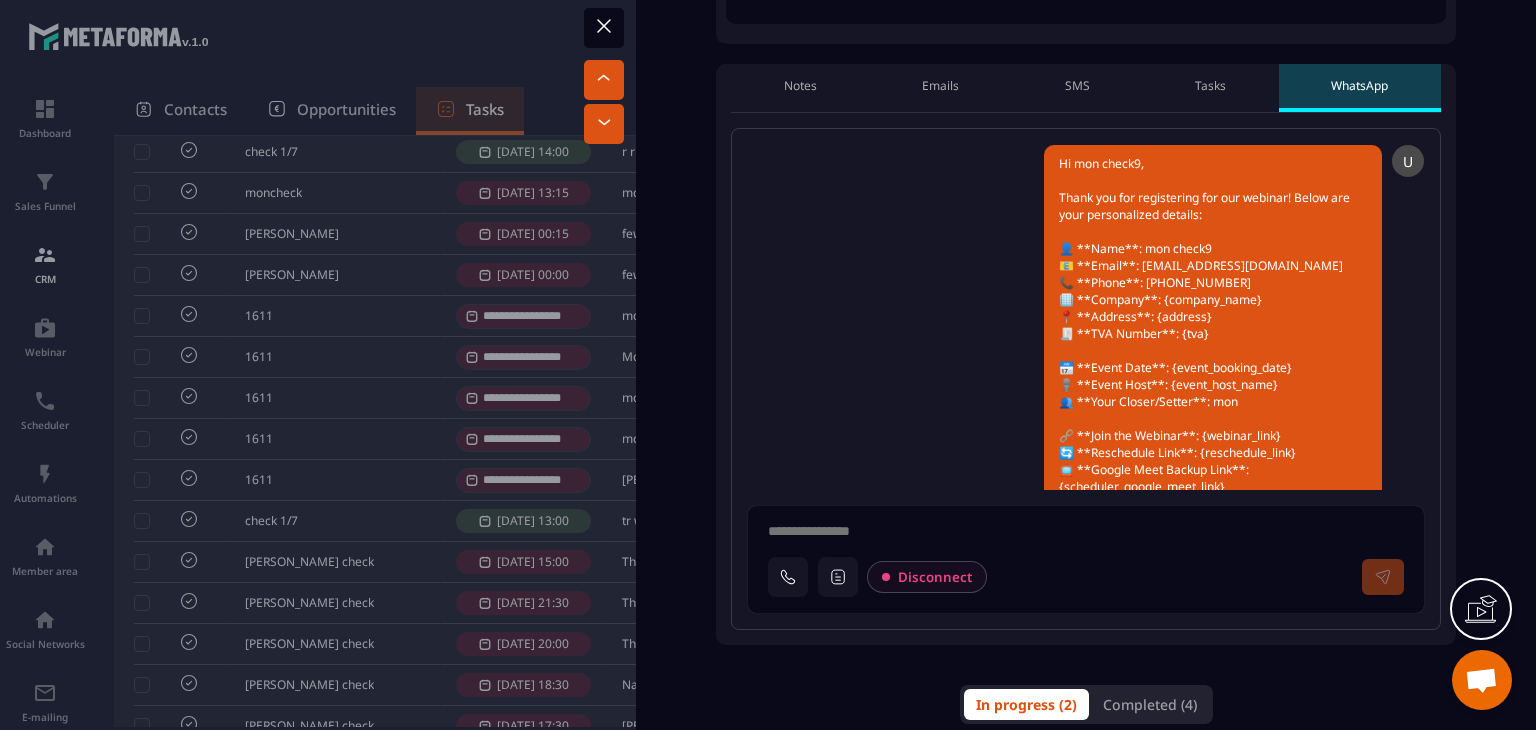 click on "Hi mon check9, Thank you for registering for our webinar! Below are your personalized details: 👤 **Name**: mon check9   📧 **Email**: [EMAIL_ADDRESS][DOMAIN_NAME]   📞 **Phone**: [PHONE_NUMBER]   🏢 **Company**: {company_name}   📍 **Address**: {address}   🧾 **TVA Number**: {tva} 📅 **Event Date**: {event_booking_date}   🎙️ **Event Host**: {event_host_name}   👥 **Your Closer/Setter**: mon 🔗 **Join the Webinar**: {webinar_link}   🔄 **Reschedule Link**: {reschedule_link}   📺 **Google Meet Backup Link**: {scheduler_google_meet_link}   💬 **Reply to Webinar Team**: {webinar_replay_link} We look forward to seeing you there, mon. The session will be packed with valuable insights just for you. If you have any questions, feel free to reach out using the reply link above. Warm regards,   The {event_host_name} Team" at bounding box center (1213, 410) 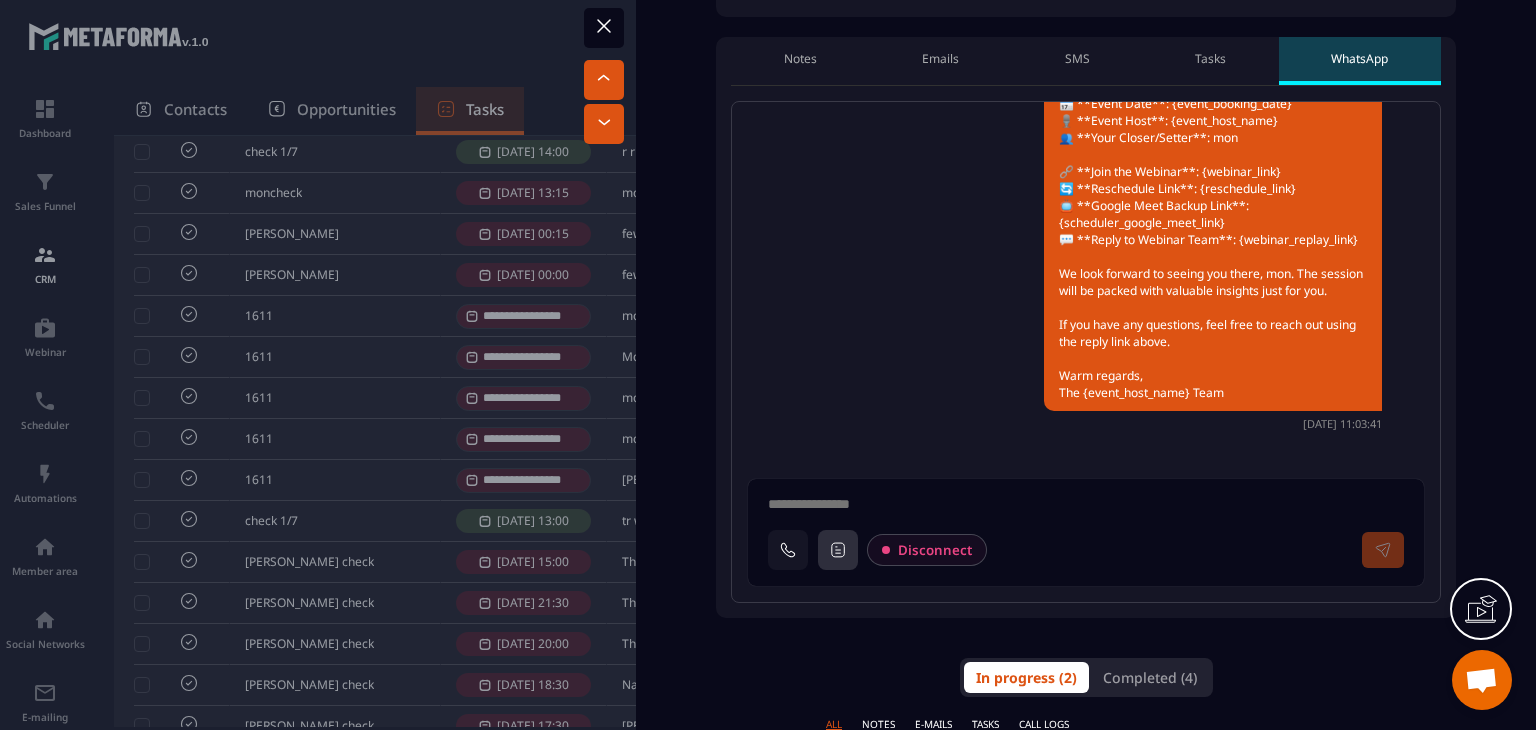 scroll, scrollTop: 644, scrollLeft: 0, axis: vertical 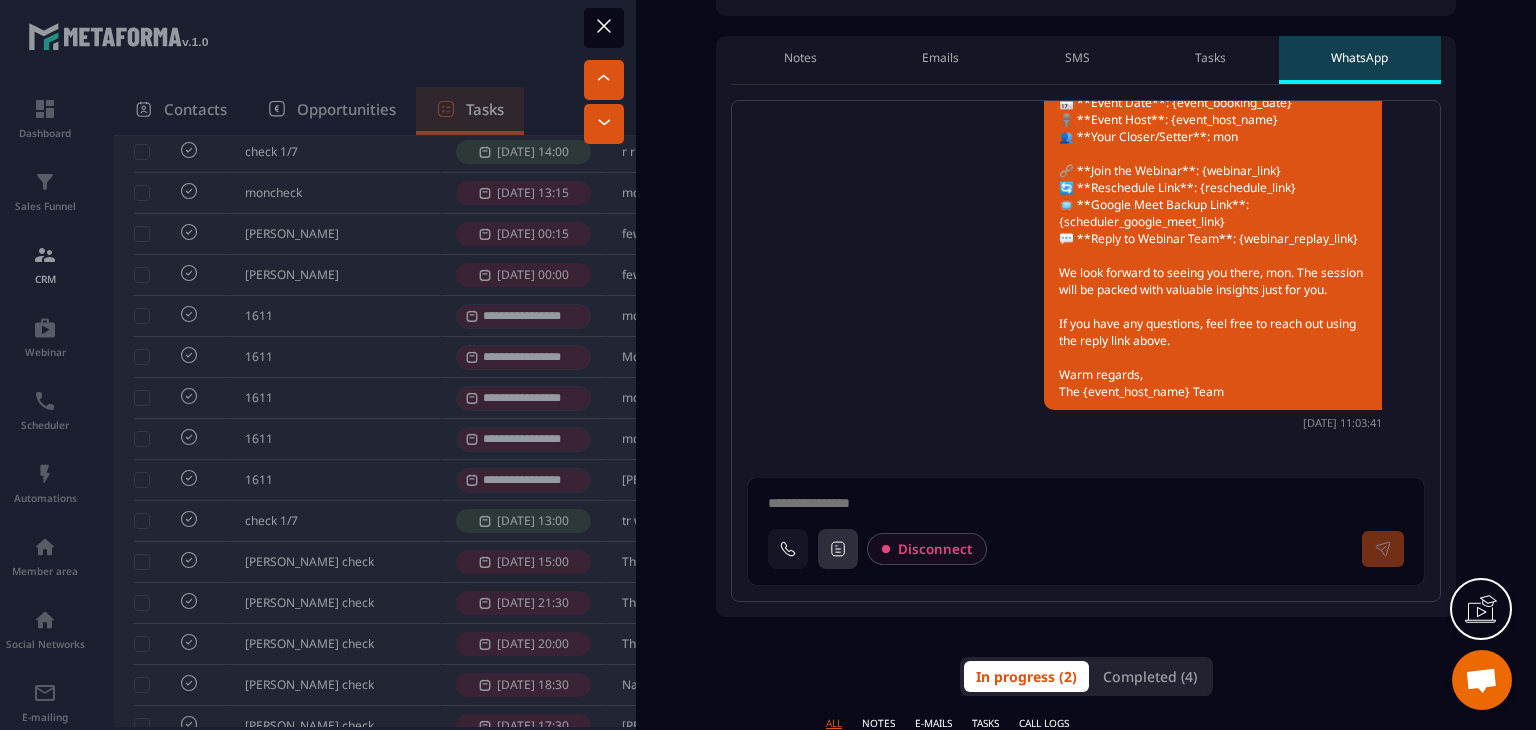 click 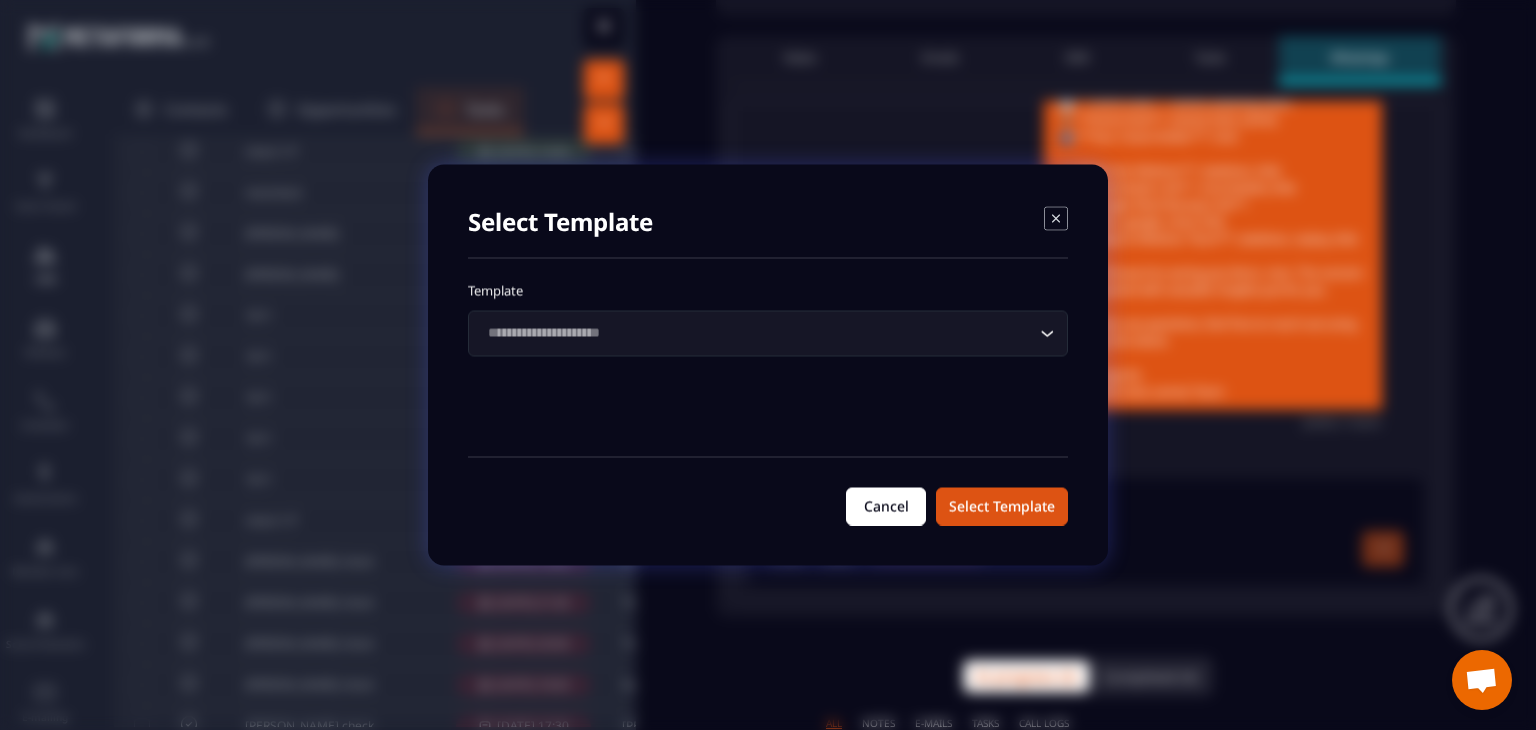 click on "Cancel" at bounding box center [886, 507] 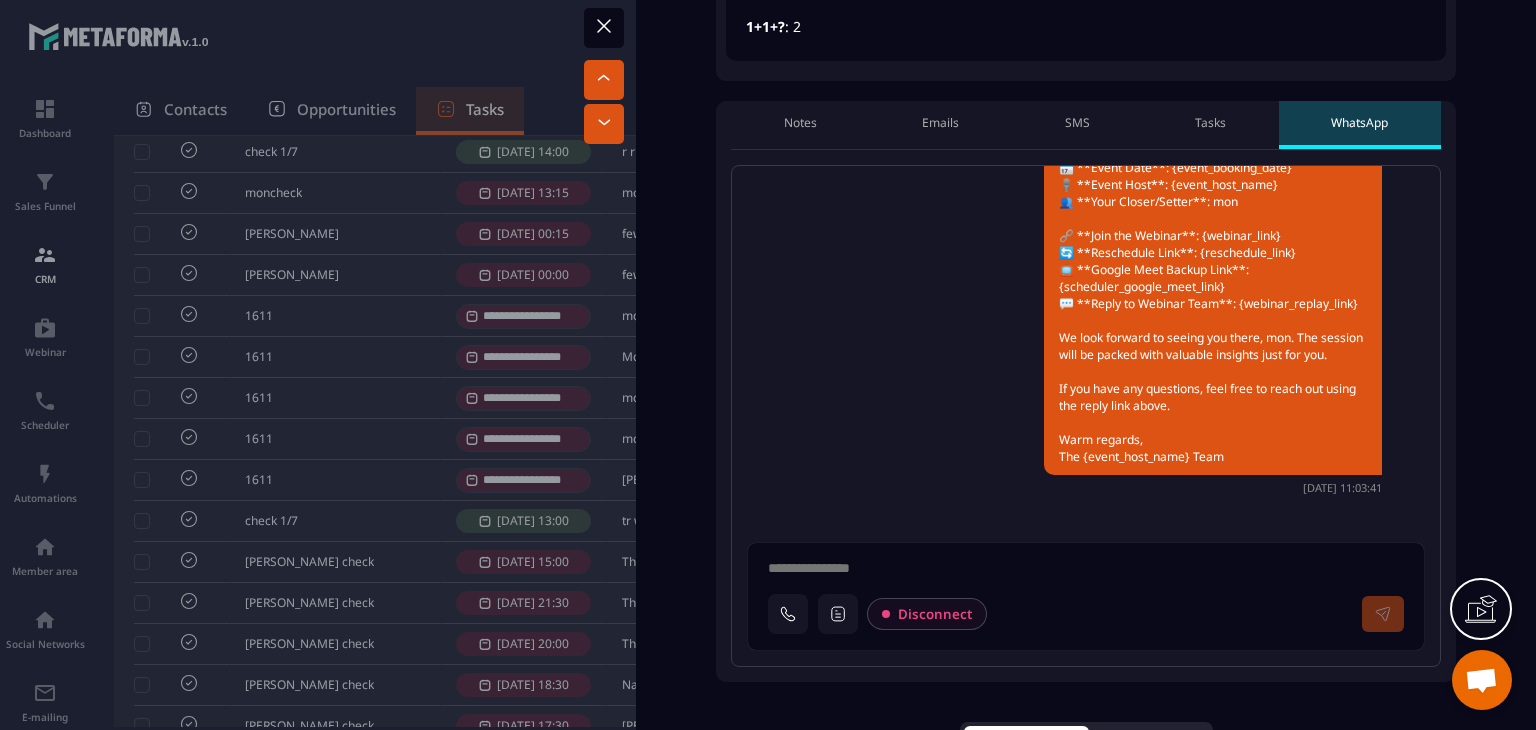 scroll, scrollTop: 576, scrollLeft: 0, axis: vertical 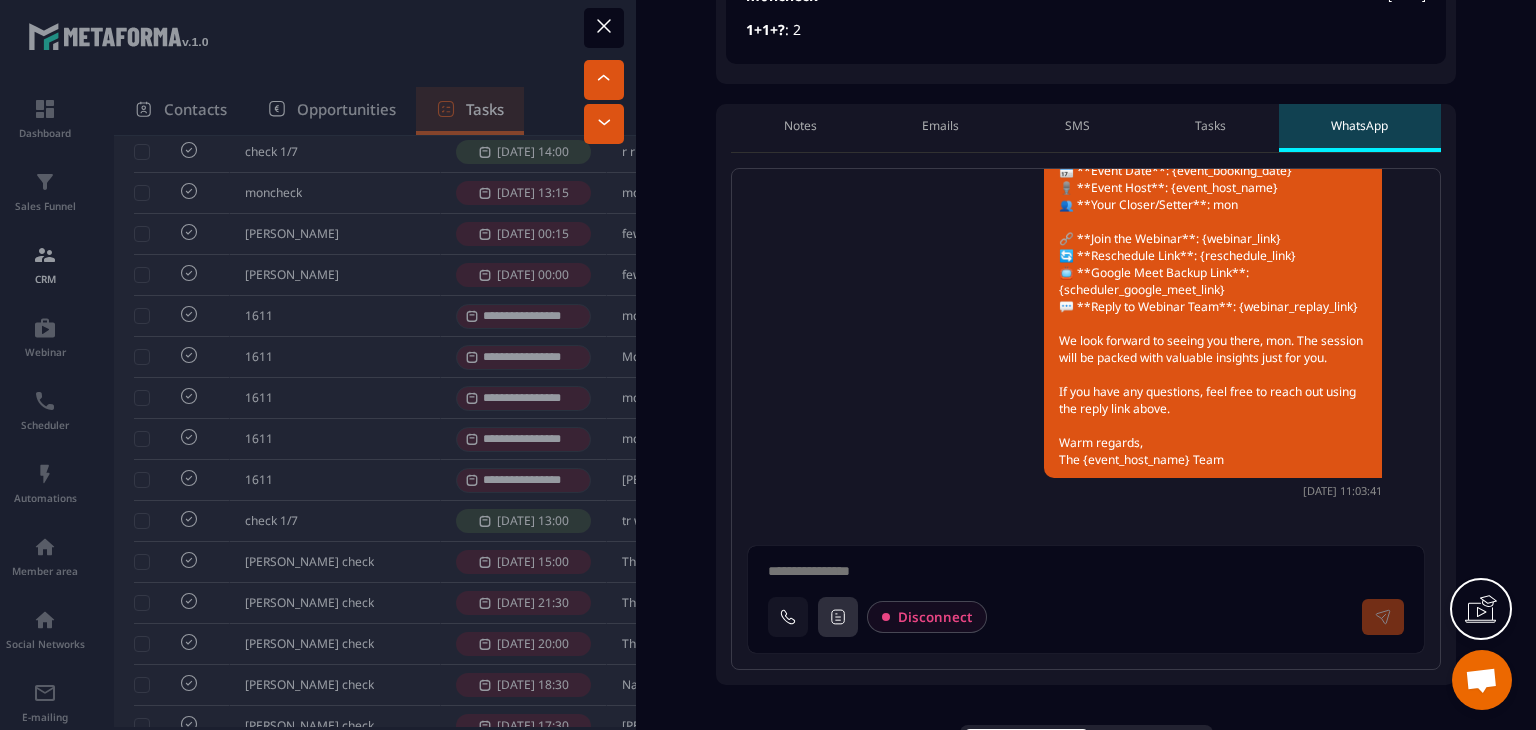 click 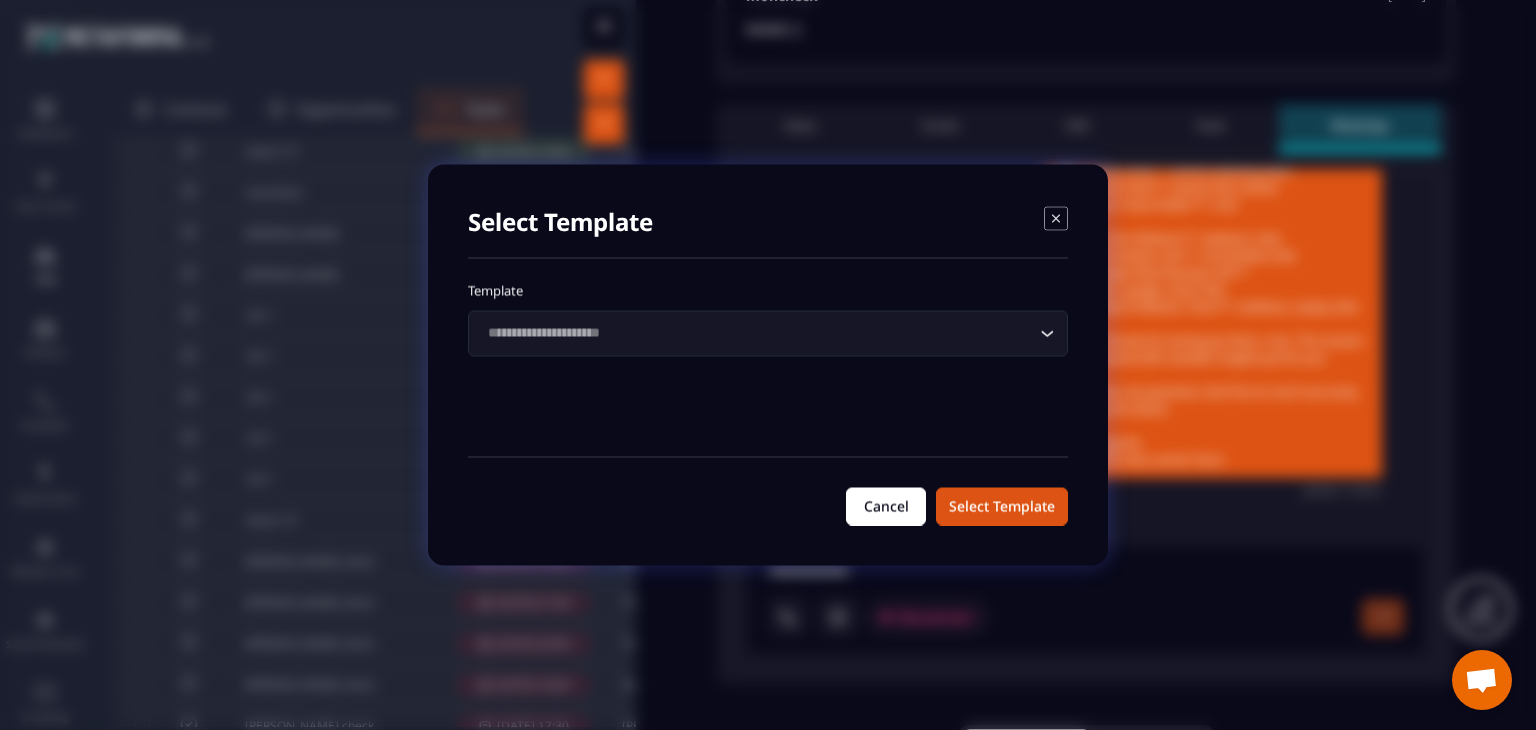 click on "Cancel" at bounding box center [886, 507] 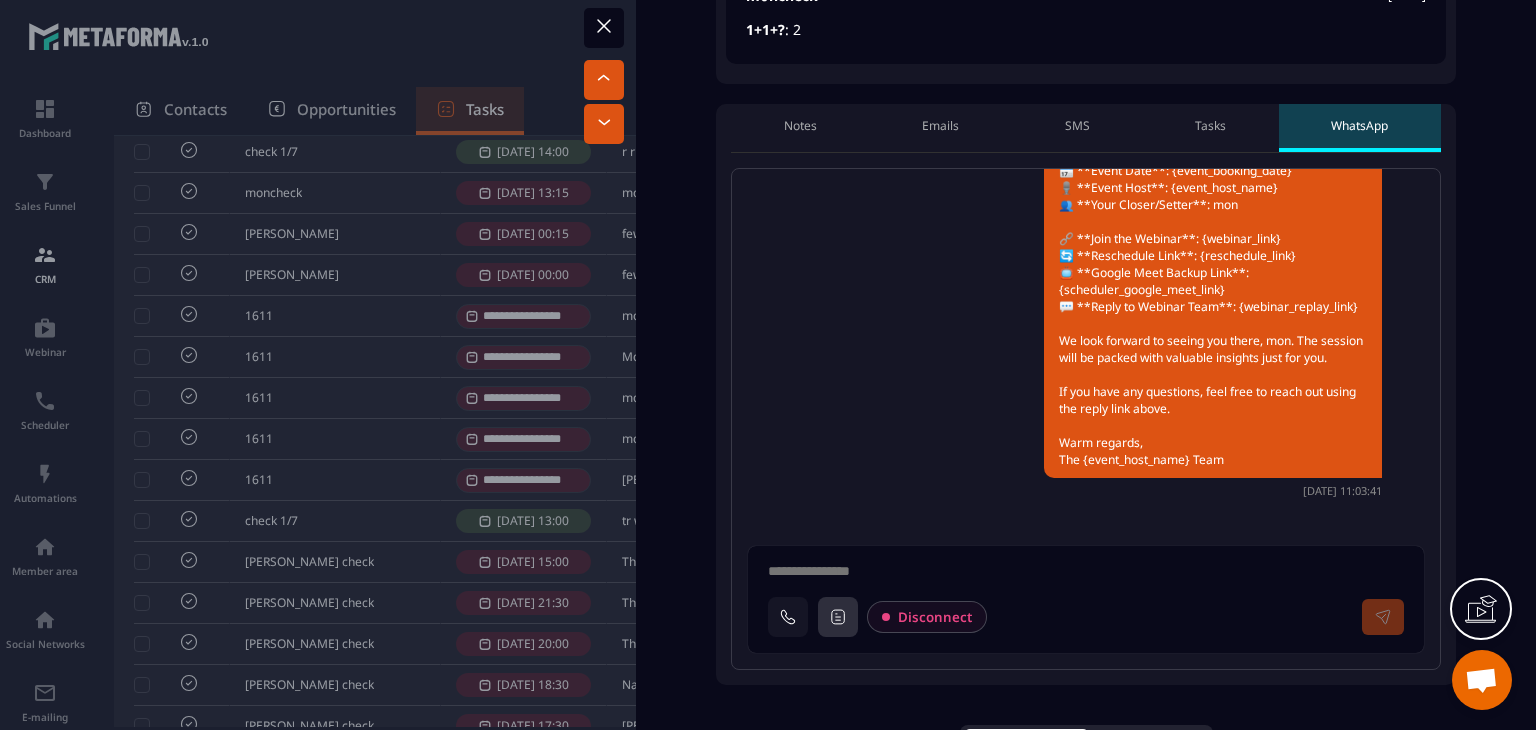 click 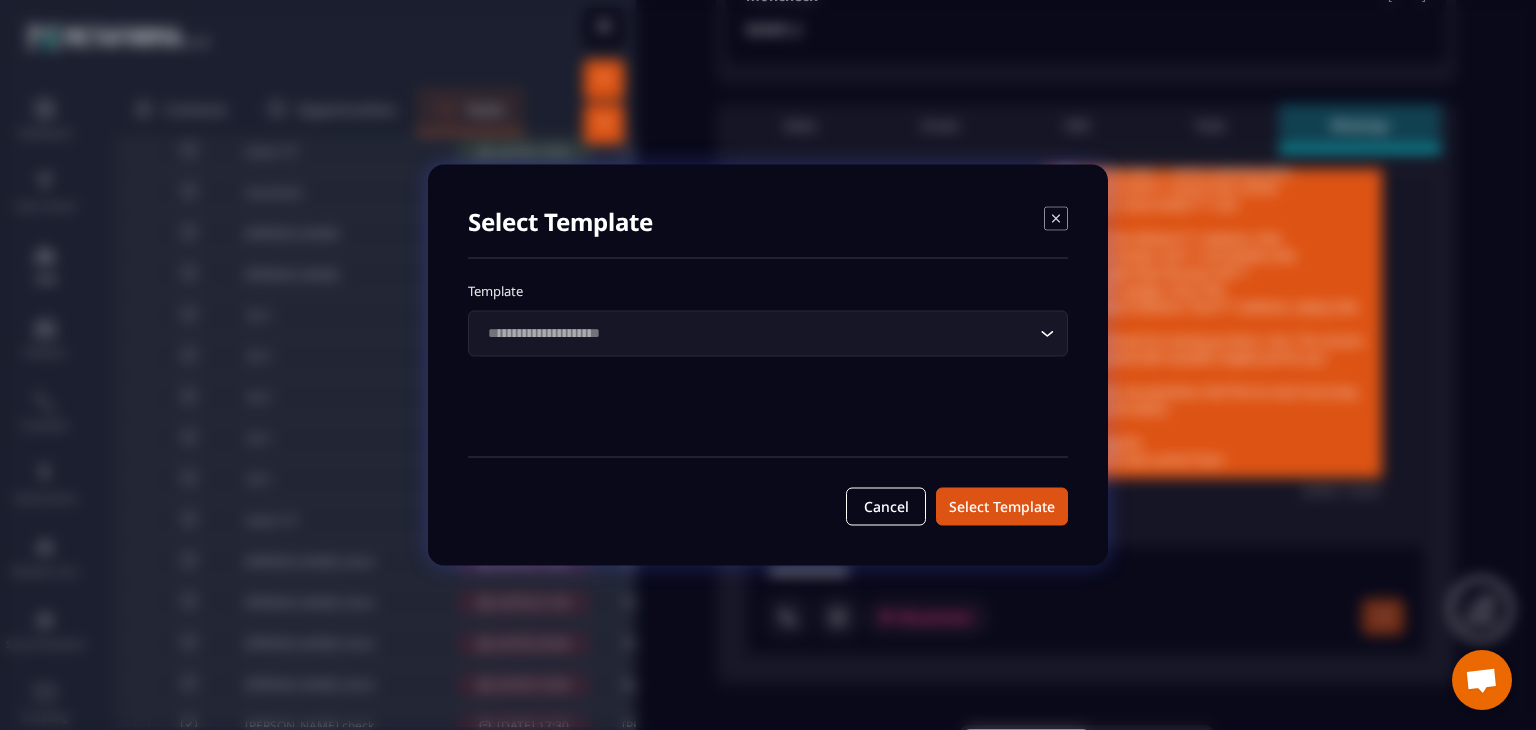 click 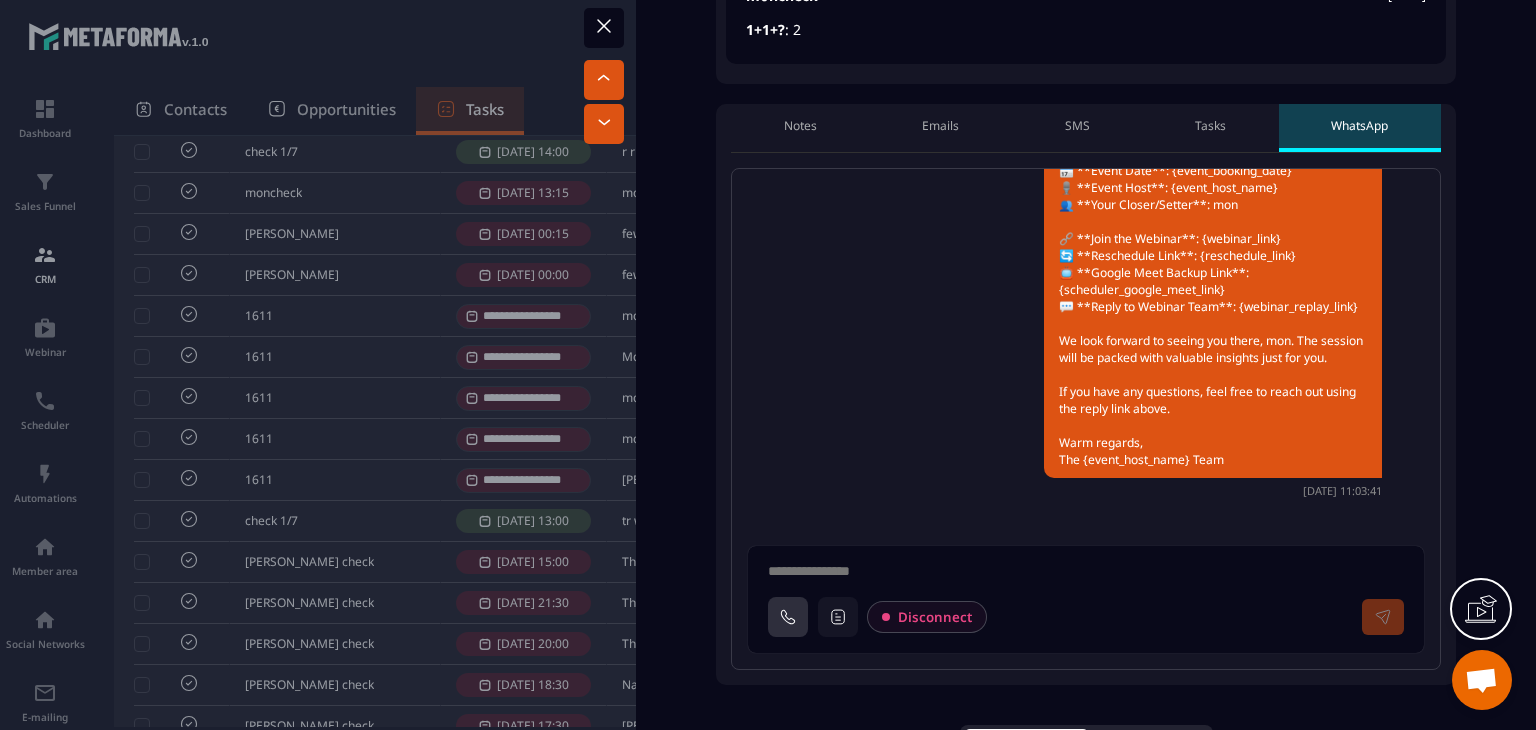 click at bounding box center [788, 617] 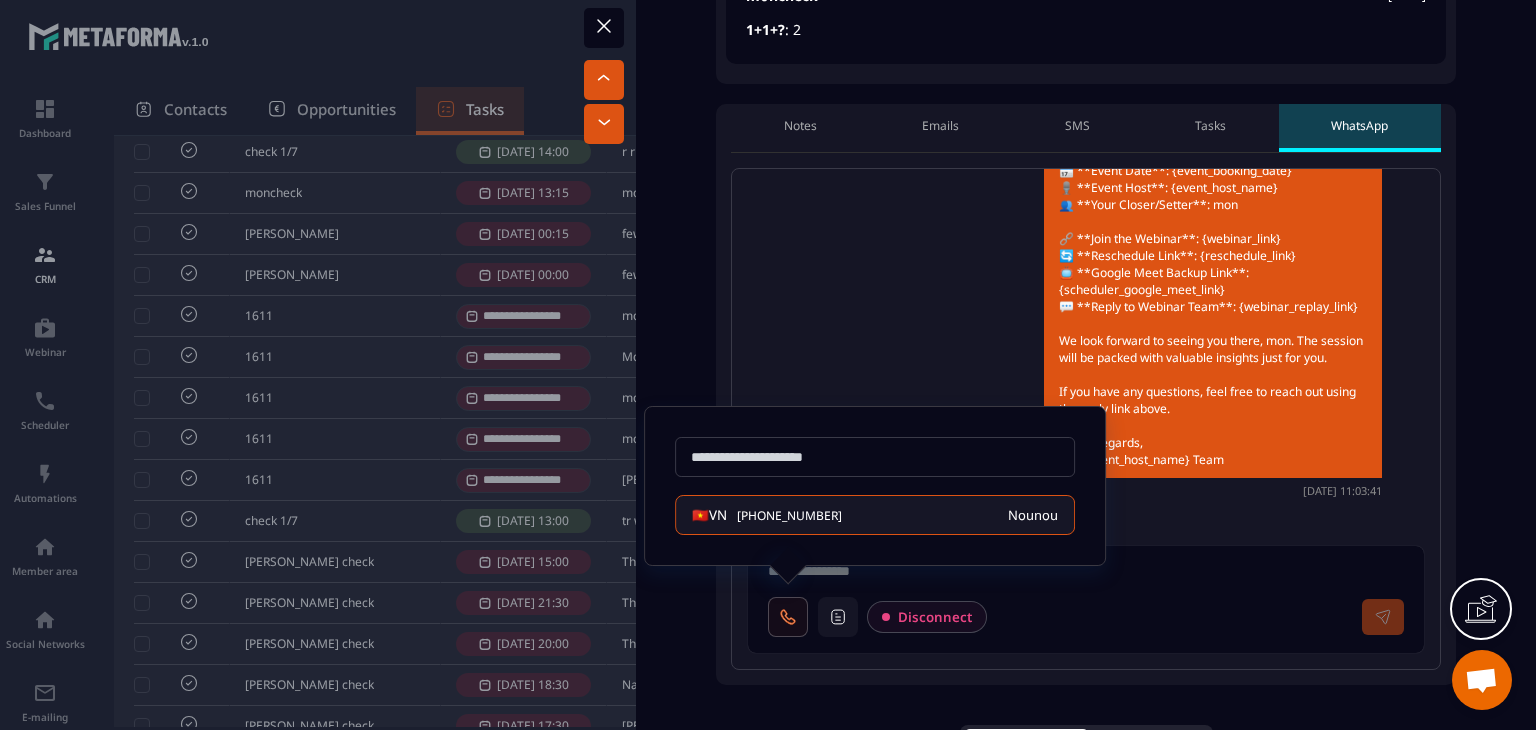 click at bounding box center (1094, 574) 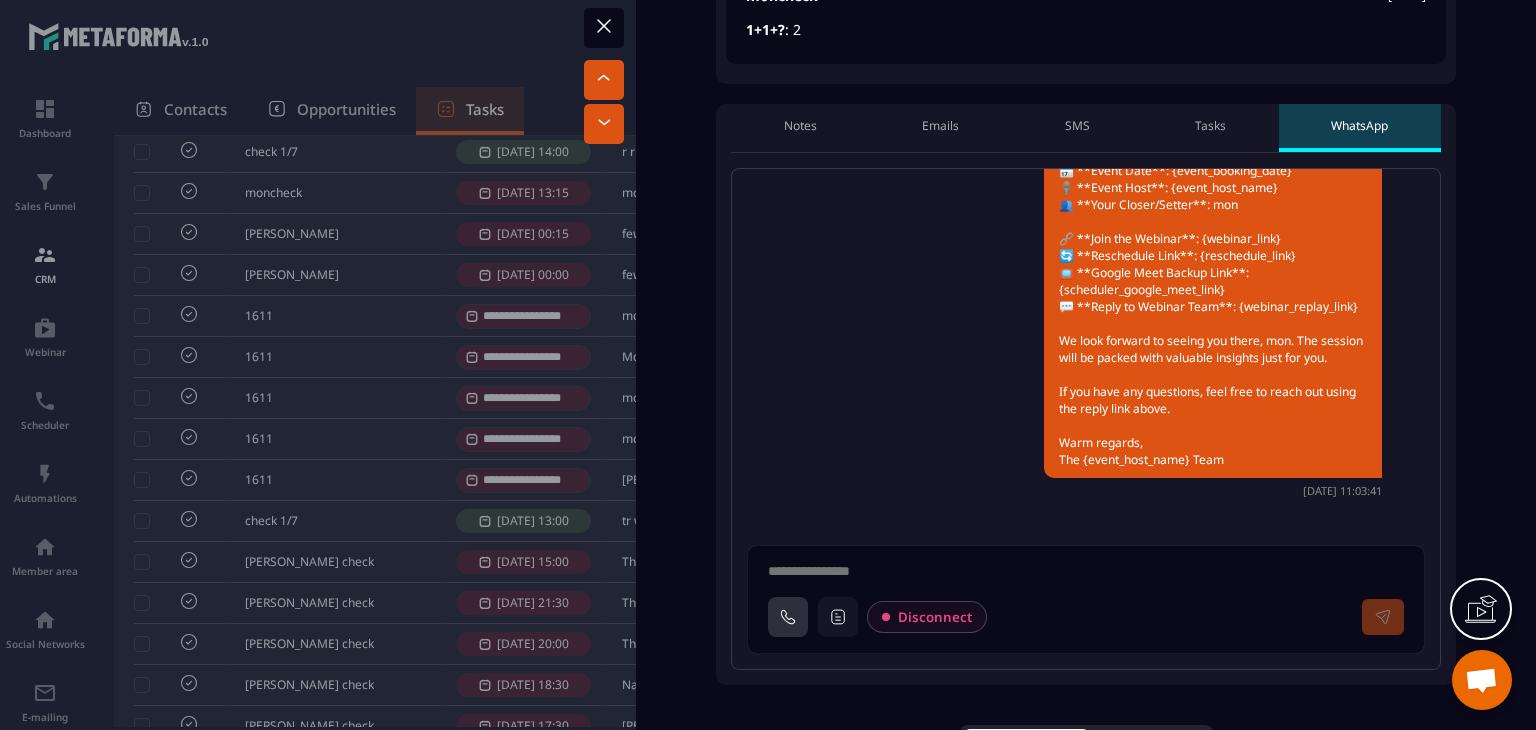 click at bounding box center (788, 617) 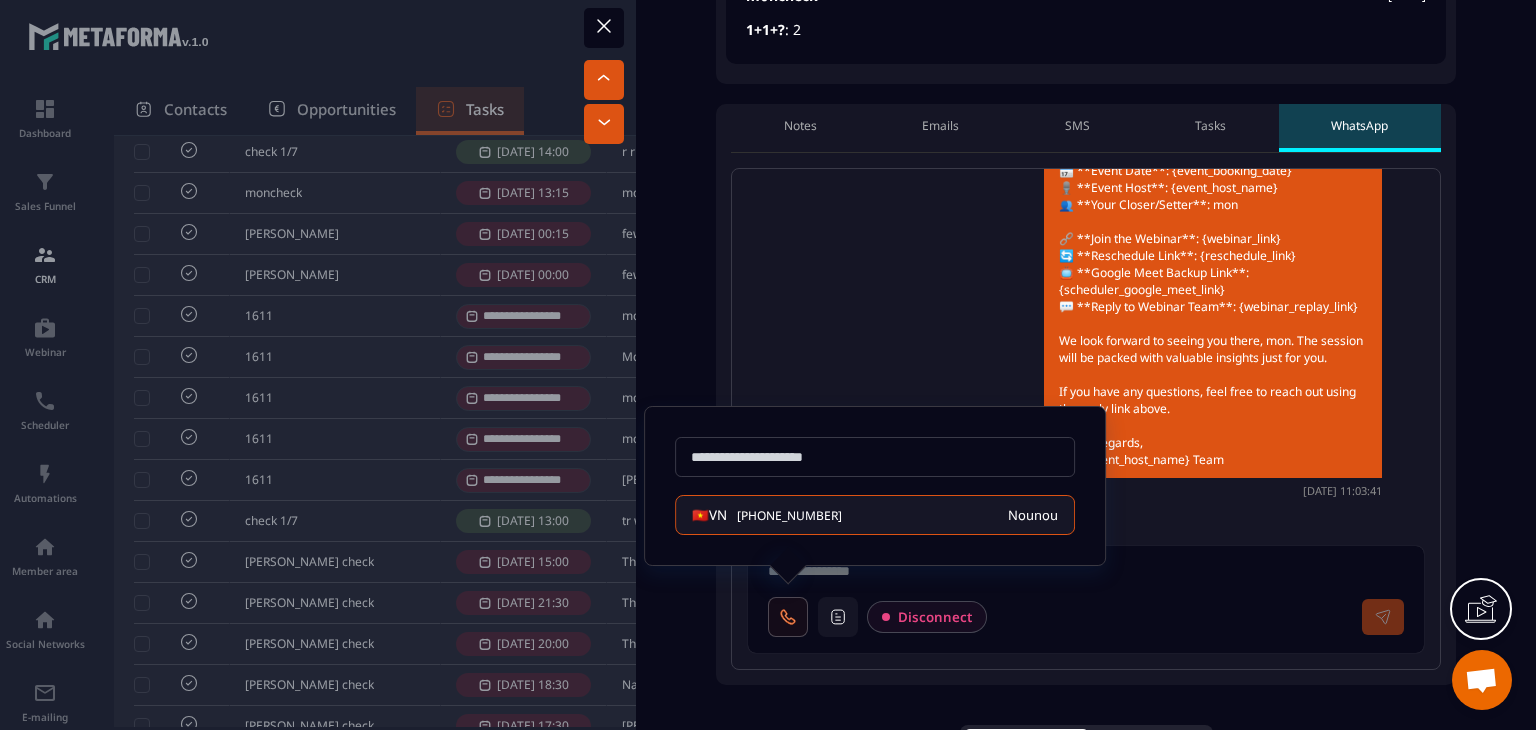 drag, startPoint x: 998, startPoint y: 569, endPoint x: 882, endPoint y: 583, distance: 116.841774 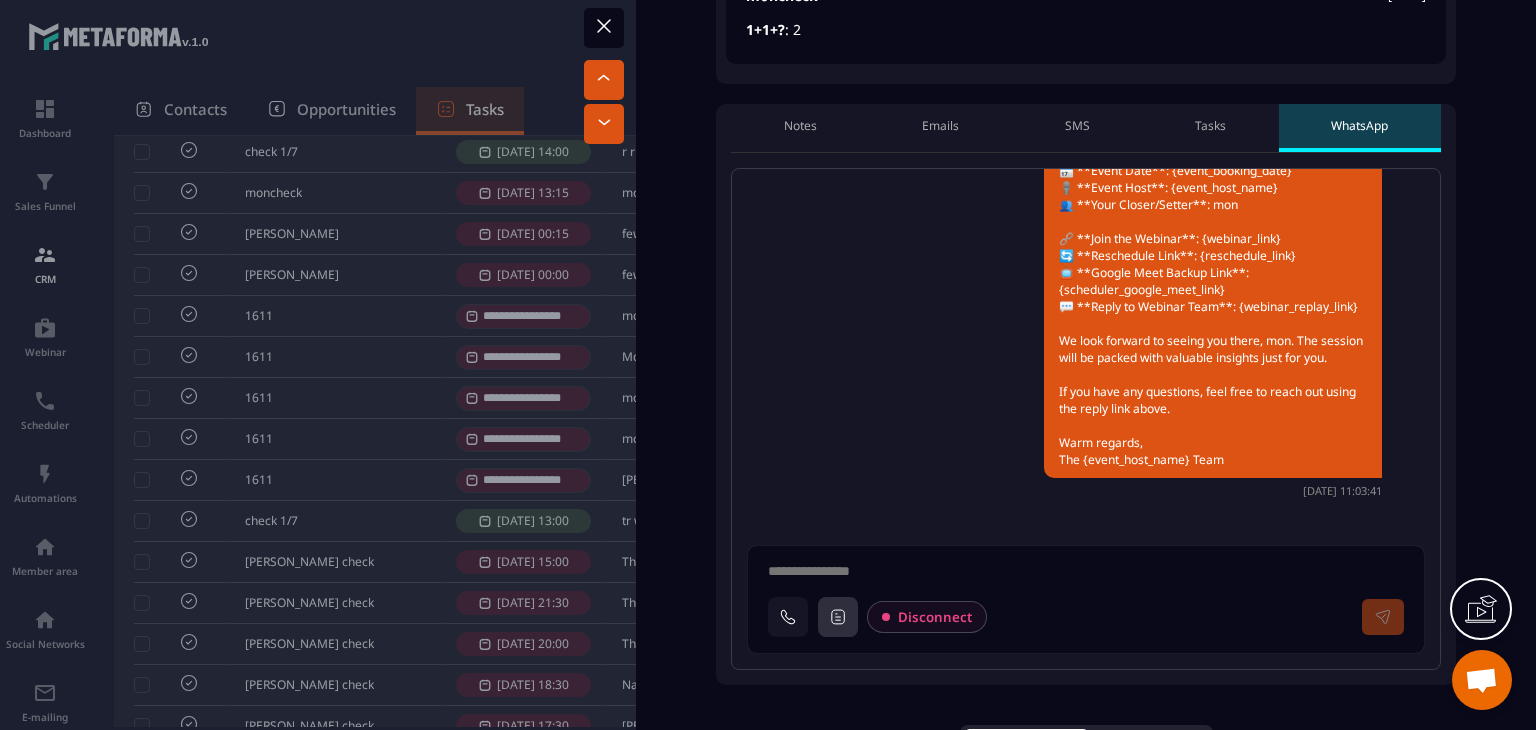 click at bounding box center [838, 617] 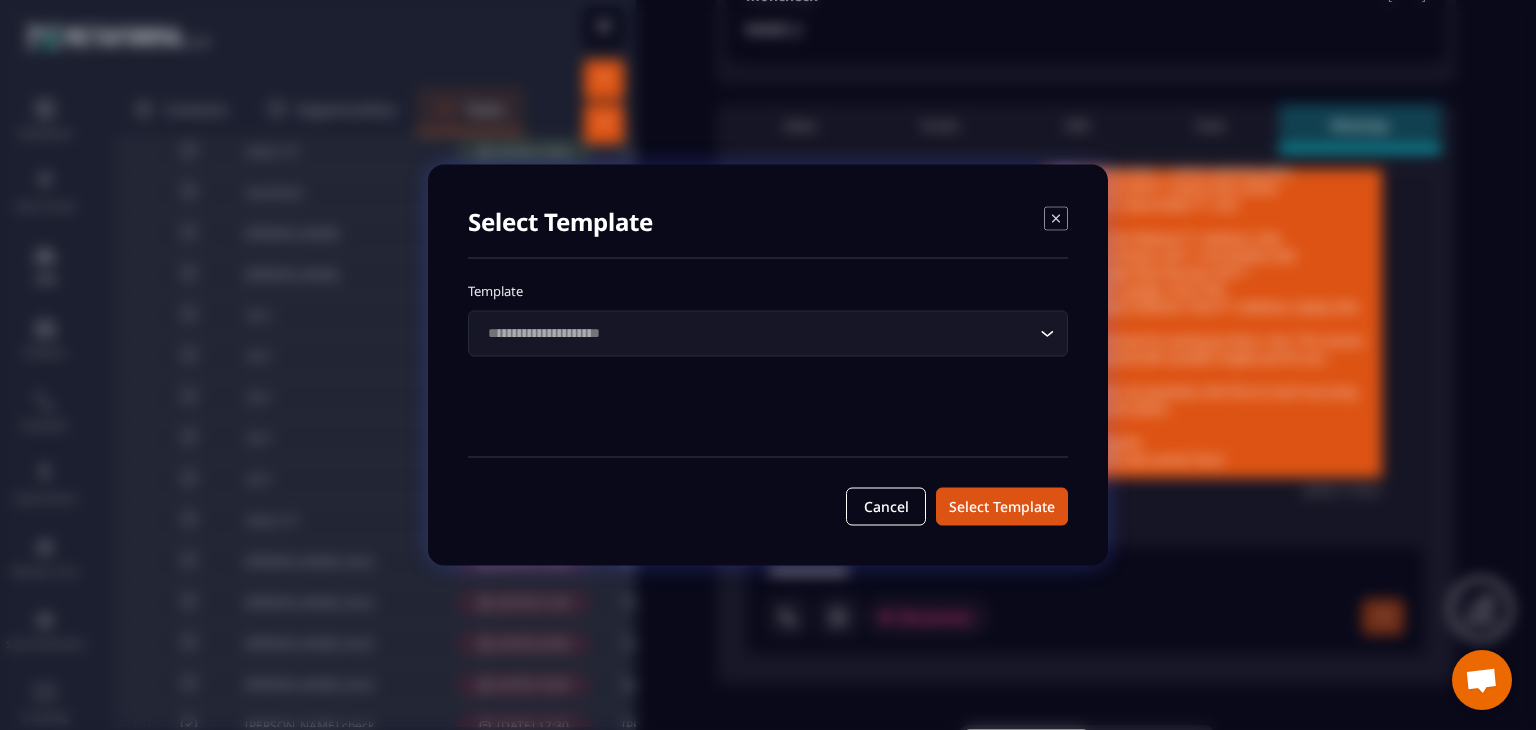 click on "Loading..." 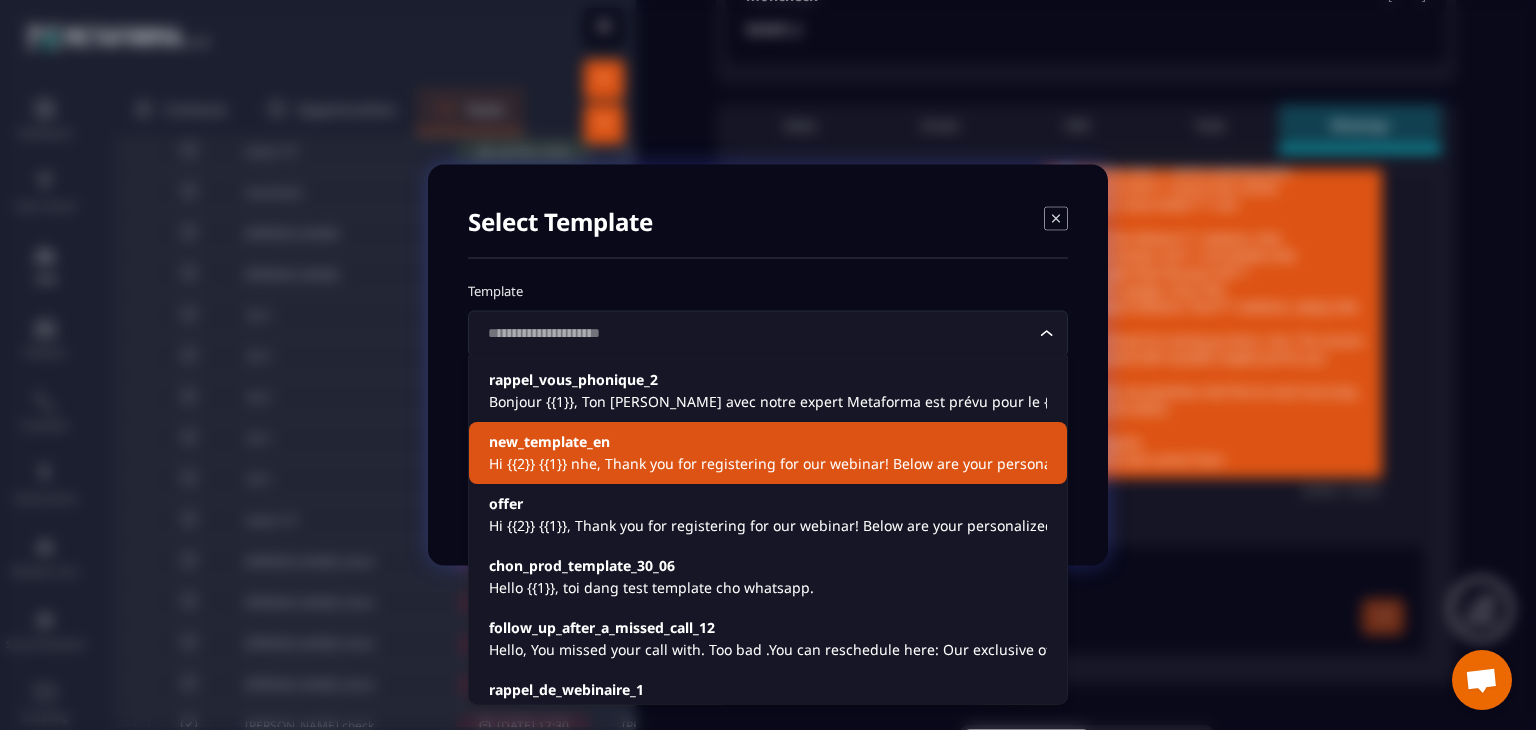 click on "Hi {{2}} {{1}} nhe,
Thank you for registering for our webinar! Below are your personalized details:
👤 **Name**: {{2}} {{1}}
📧 **Email**: {{3}}
📞 **Phone**: {{4}}
🏢 **Company**: {{5}}
📍 **Address**: {{6}}
🧾 **TVA Number**: {{7}}
📅 **Event Date**: {{11}}
🎙️ **Event Host**: {{12}}
👥 **Your Closer/Setter**:
🔗 **Join the Webinar**: {{8}}
🔄 **Reschedule Link**: {{9}}
📺 **Google Meet Backup Link**: {{10}}
💬 **Reply to Webinar Team**: {{13}}
We look forward to seeing you there, {{2}}. The session will be packed with valuable insights just for you.
If you have any questions, feel free to reach out using the reply link above.
Warm regards,
The {{12}} Team" at bounding box center (768, 464) 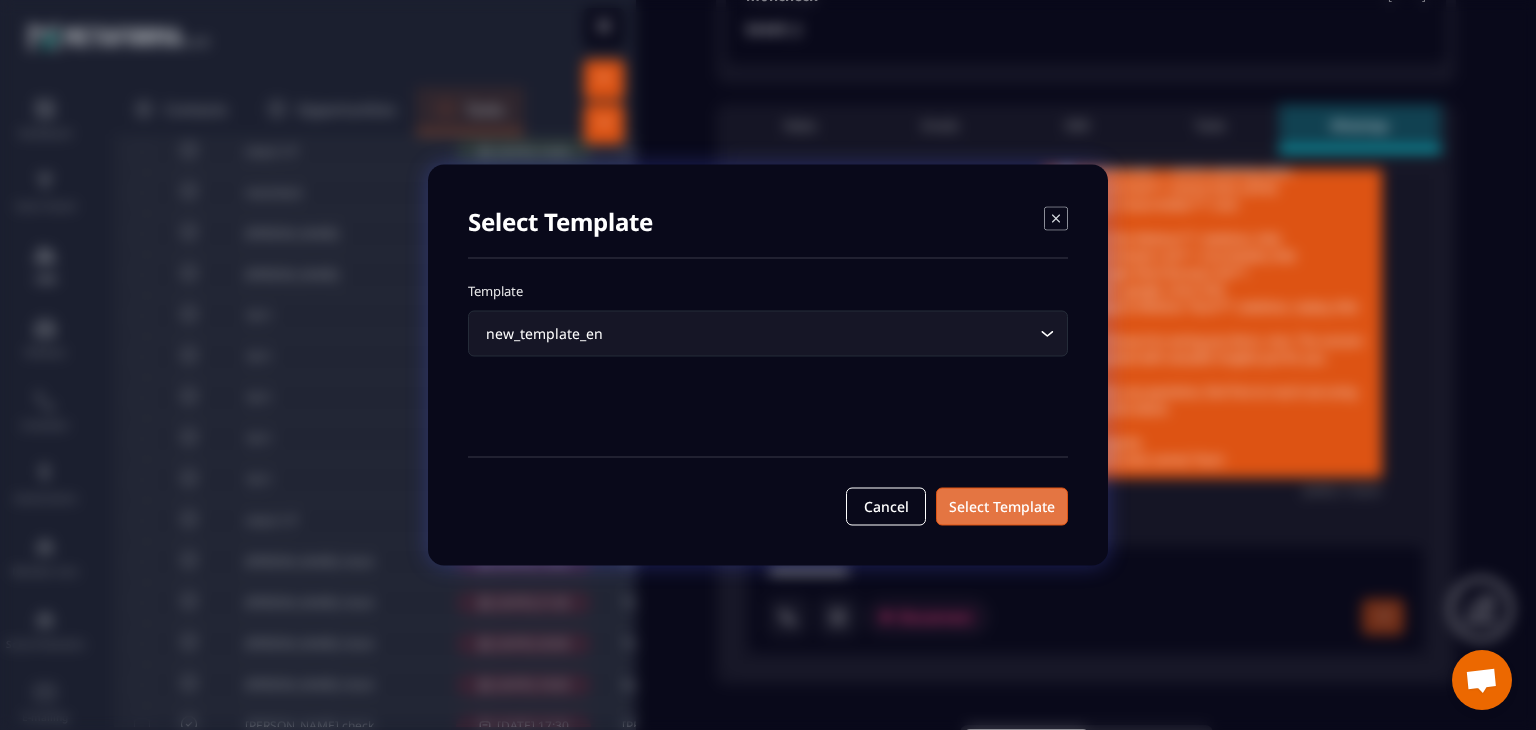 click on "Select Template" at bounding box center [1002, 507] 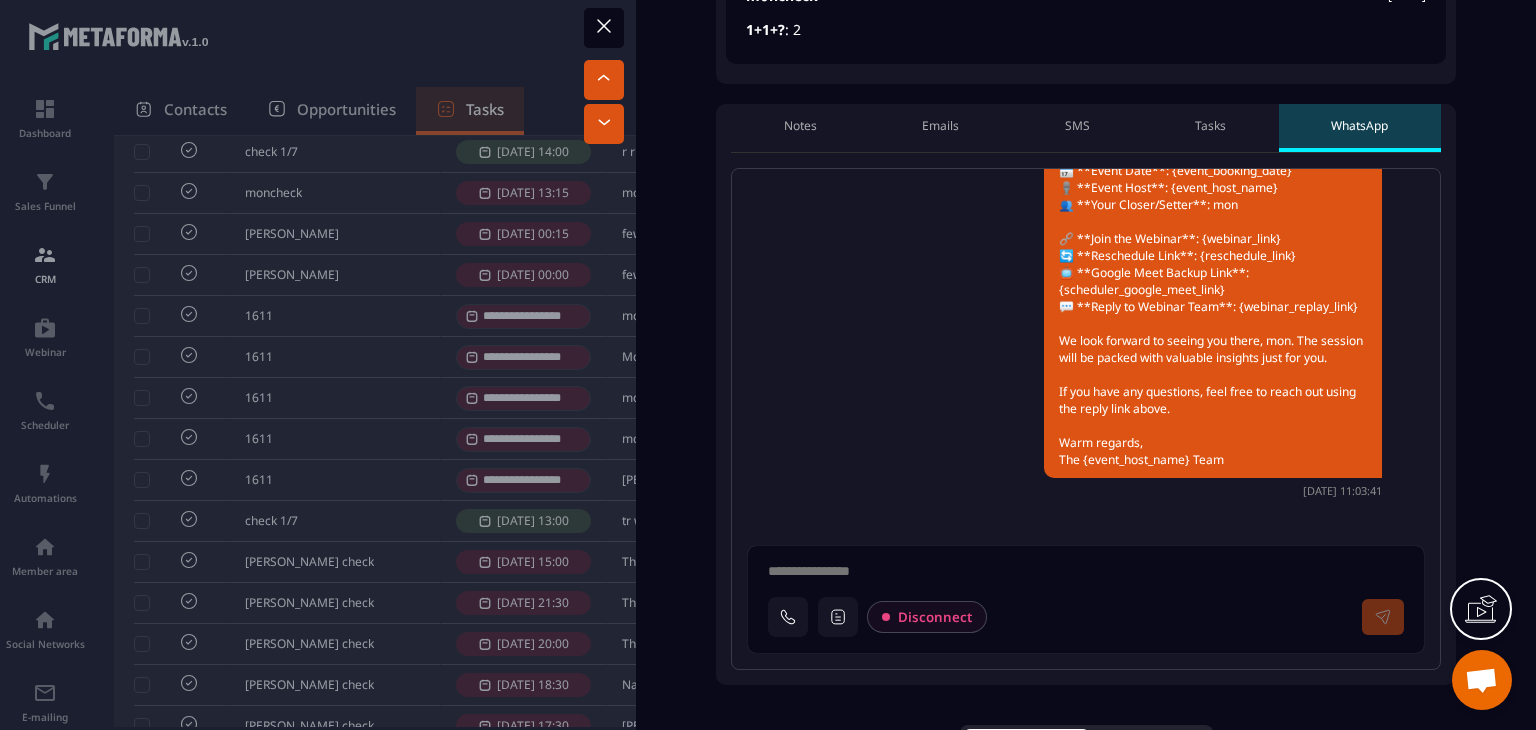 type on "**********" 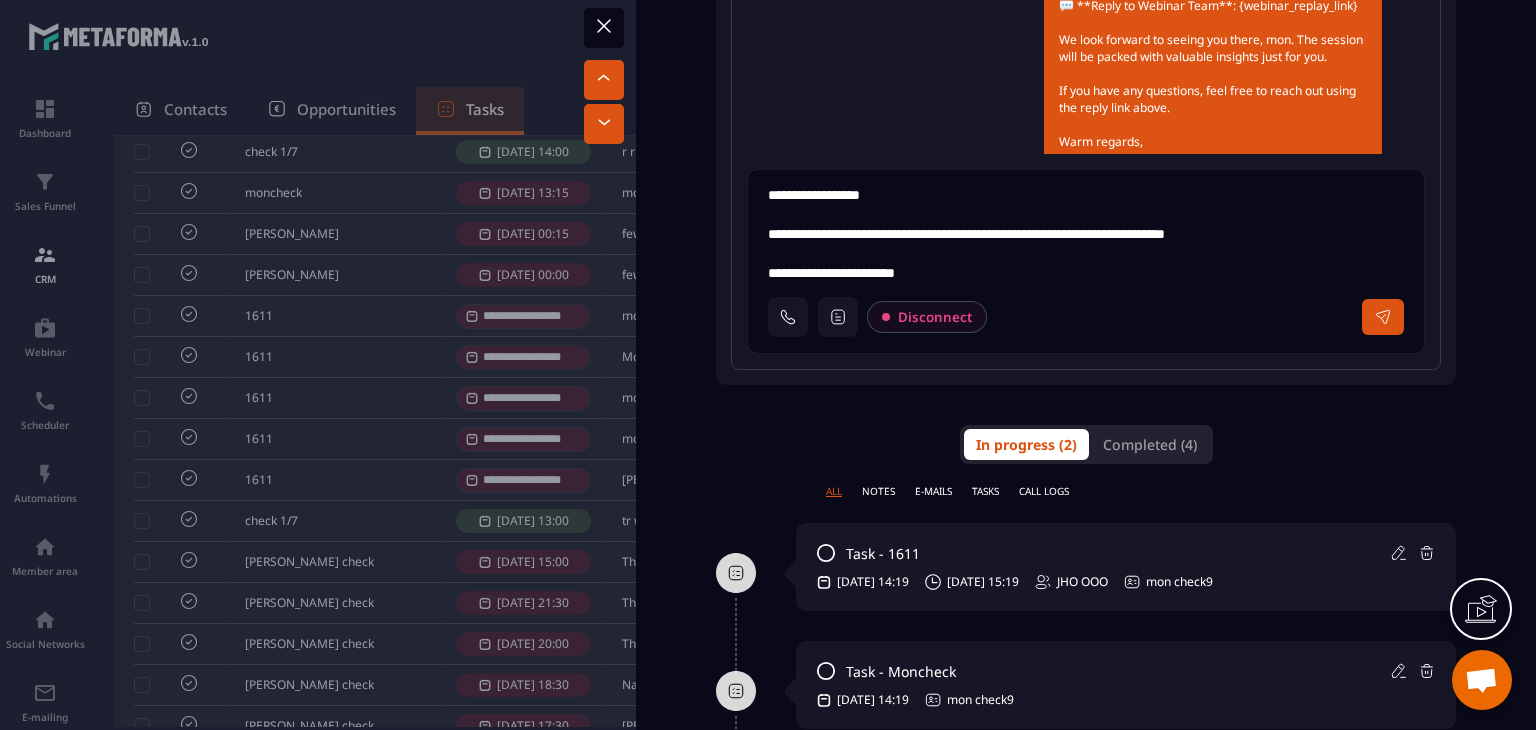 scroll, scrollTop: 676, scrollLeft: 0, axis: vertical 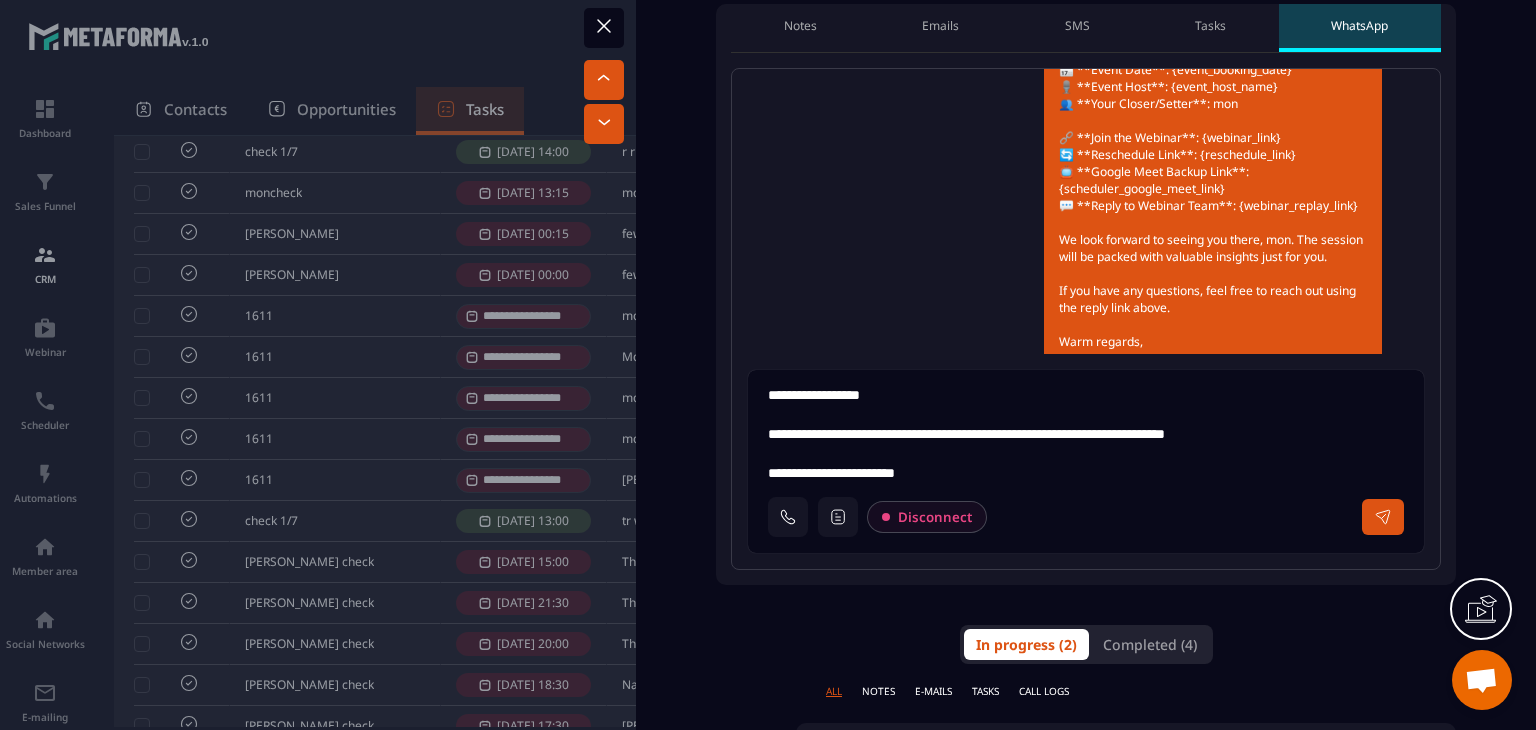 click on "**********" at bounding box center (1094, 436) 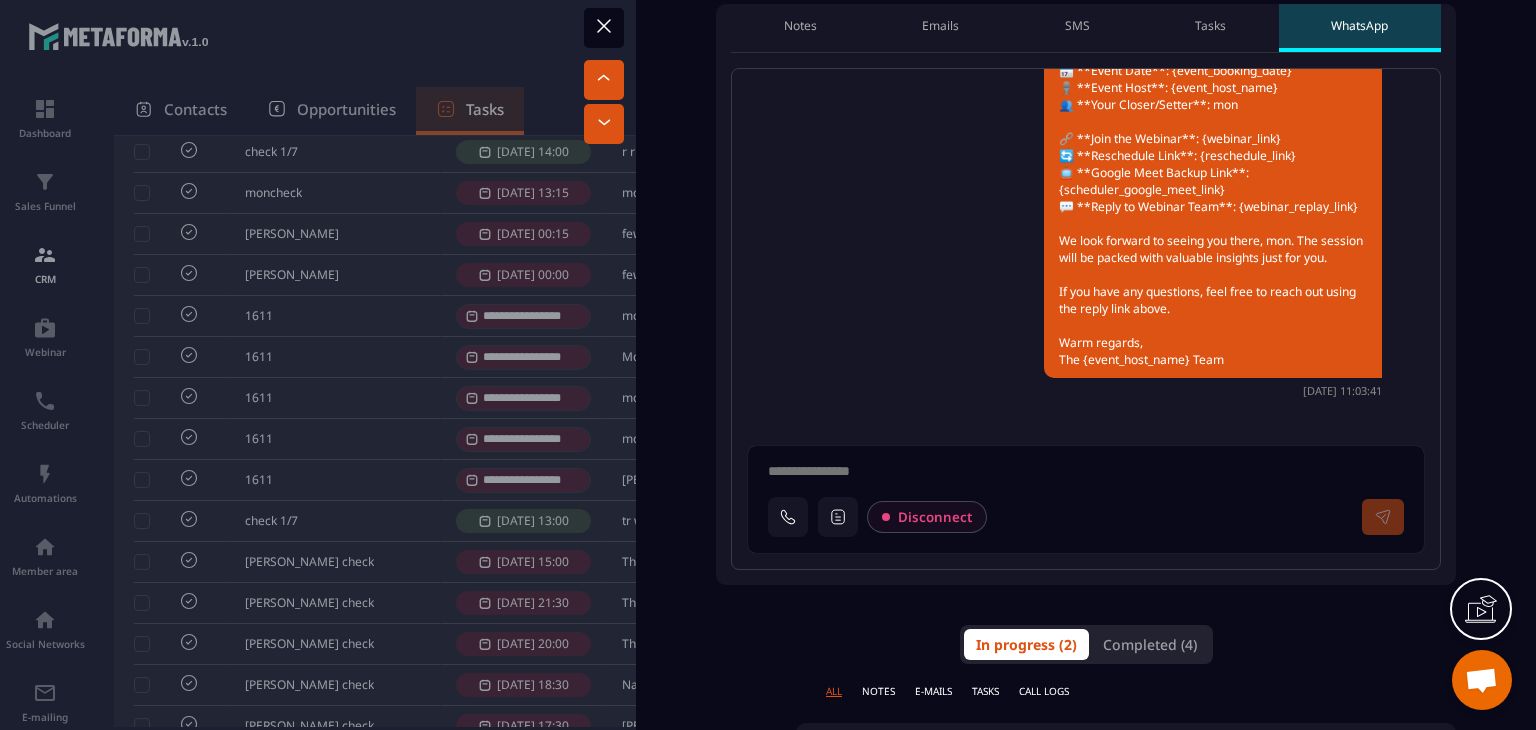 scroll, scrollTop: 0, scrollLeft: 0, axis: both 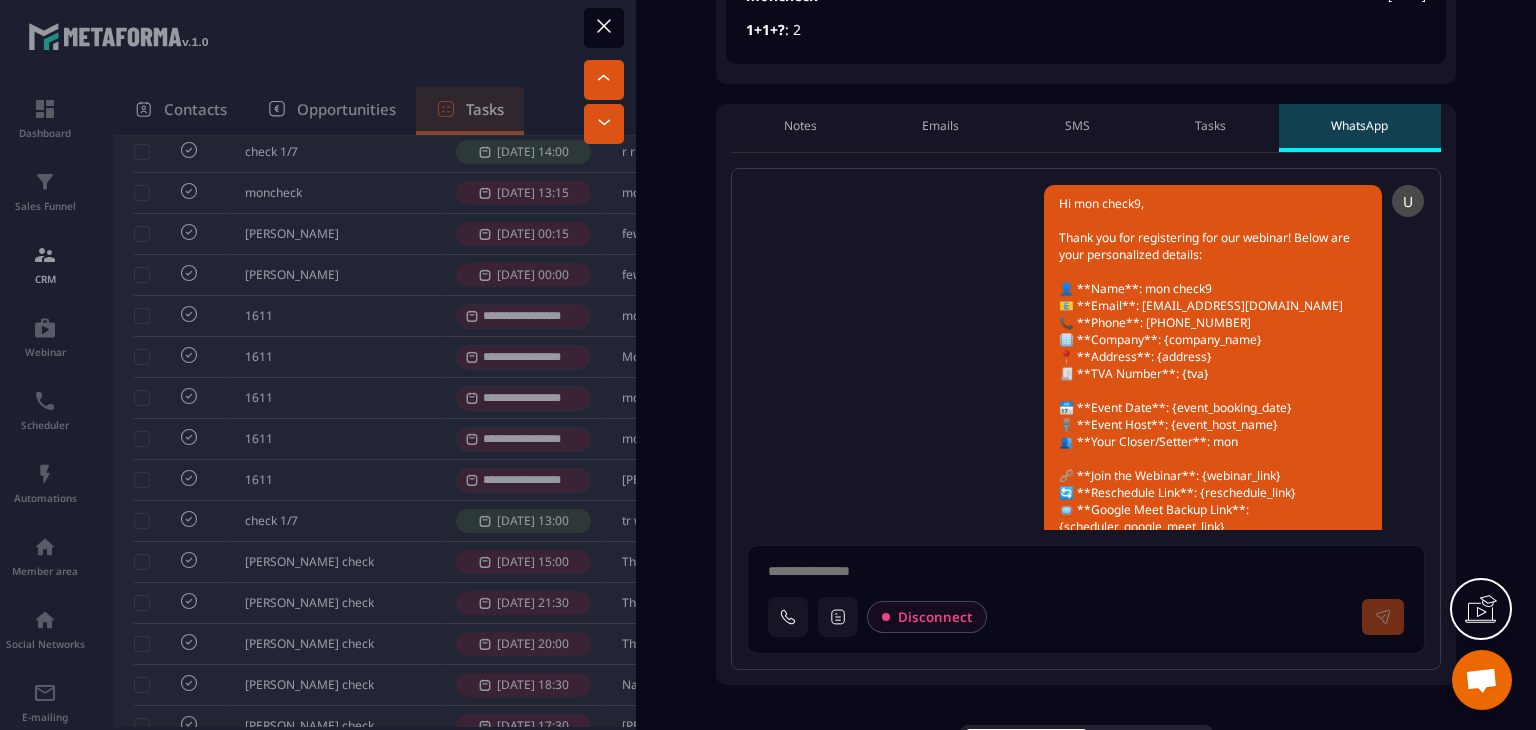 type 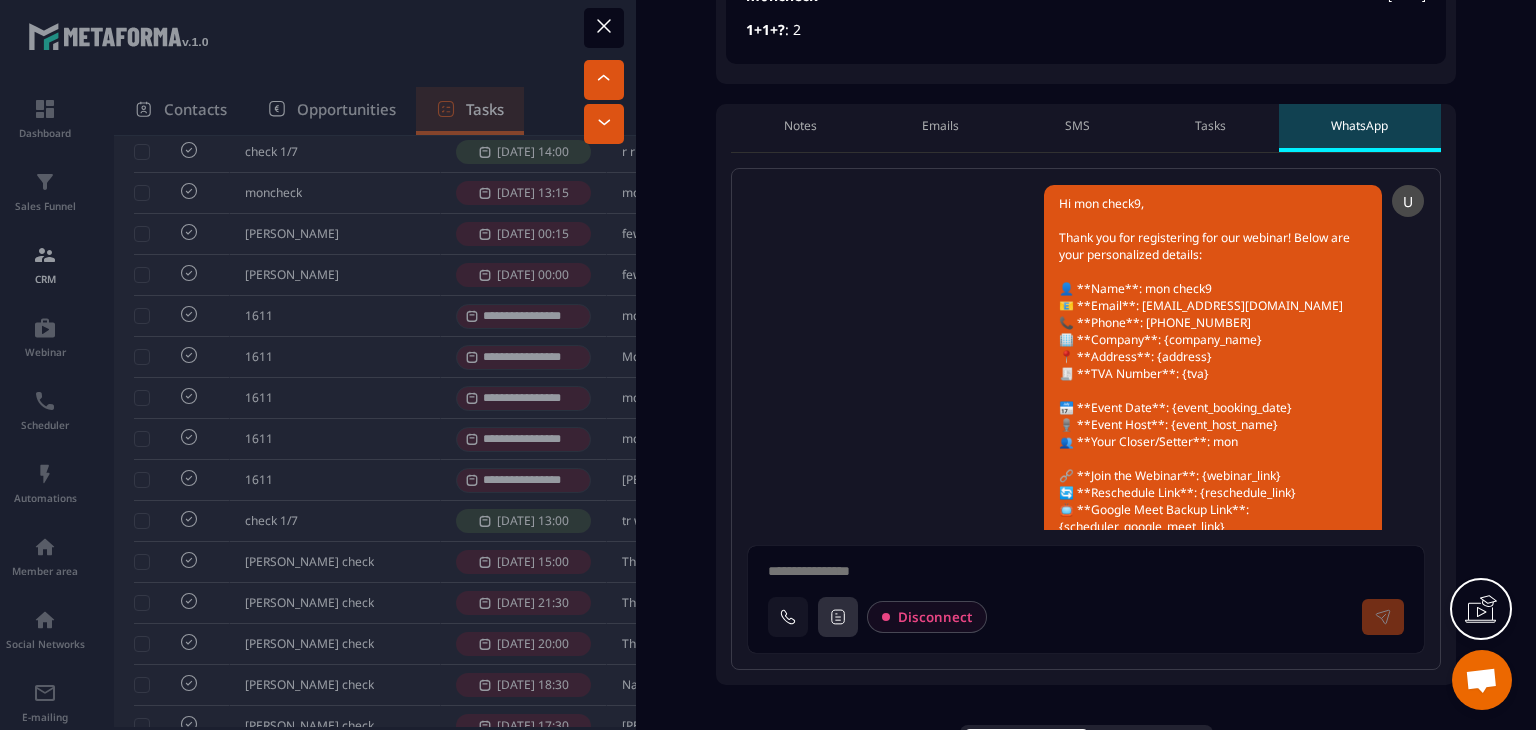 click 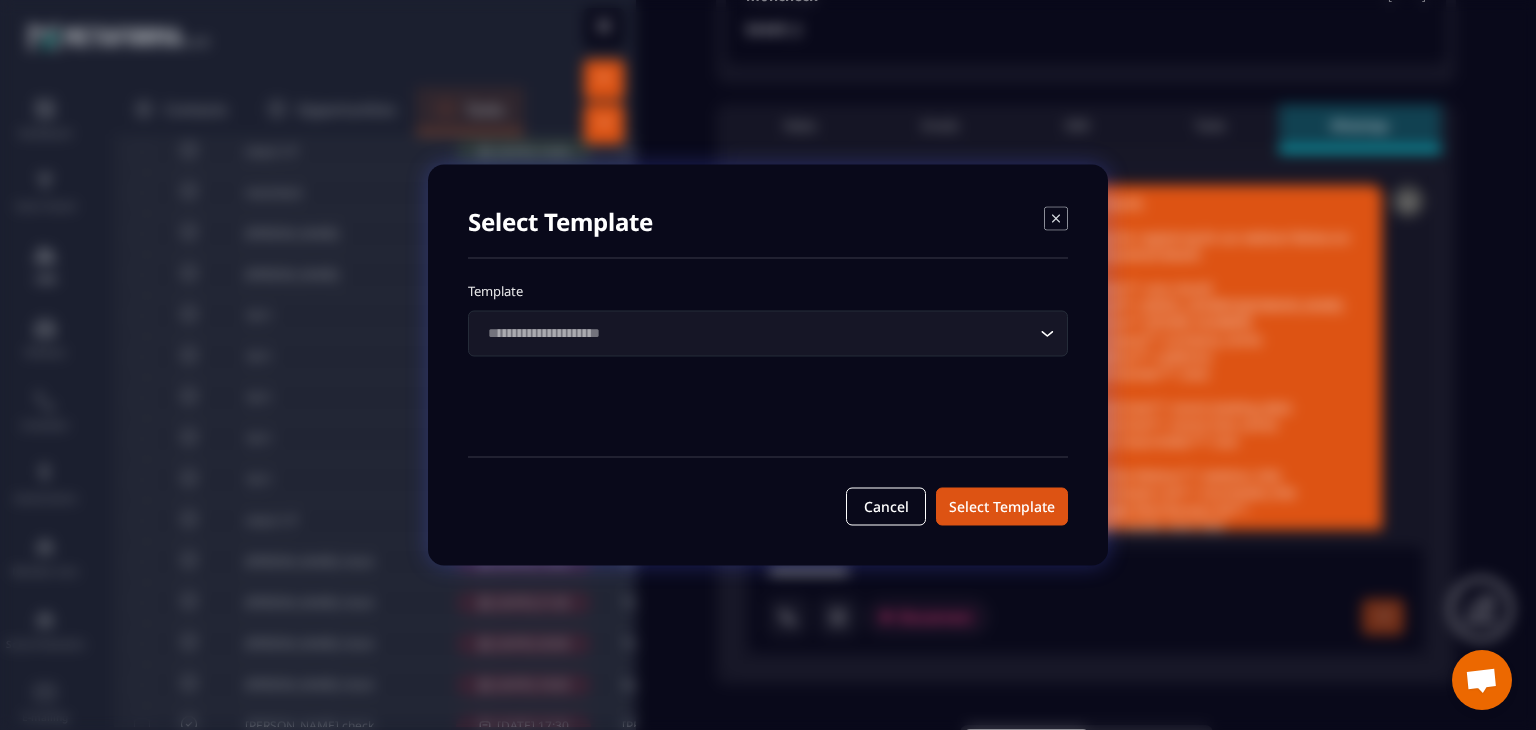 click 